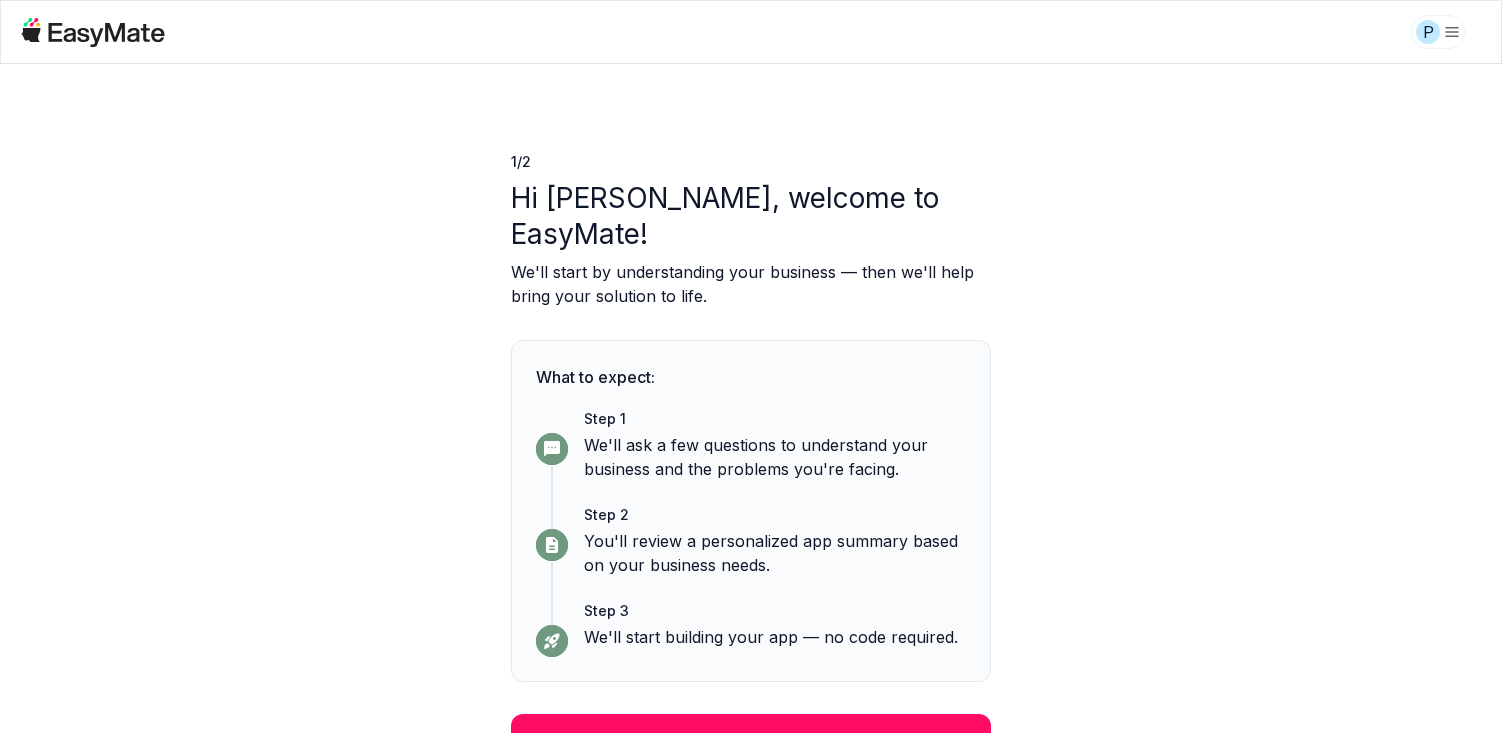 scroll, scrollTop: 0, scrollLeft: 0, axis: both 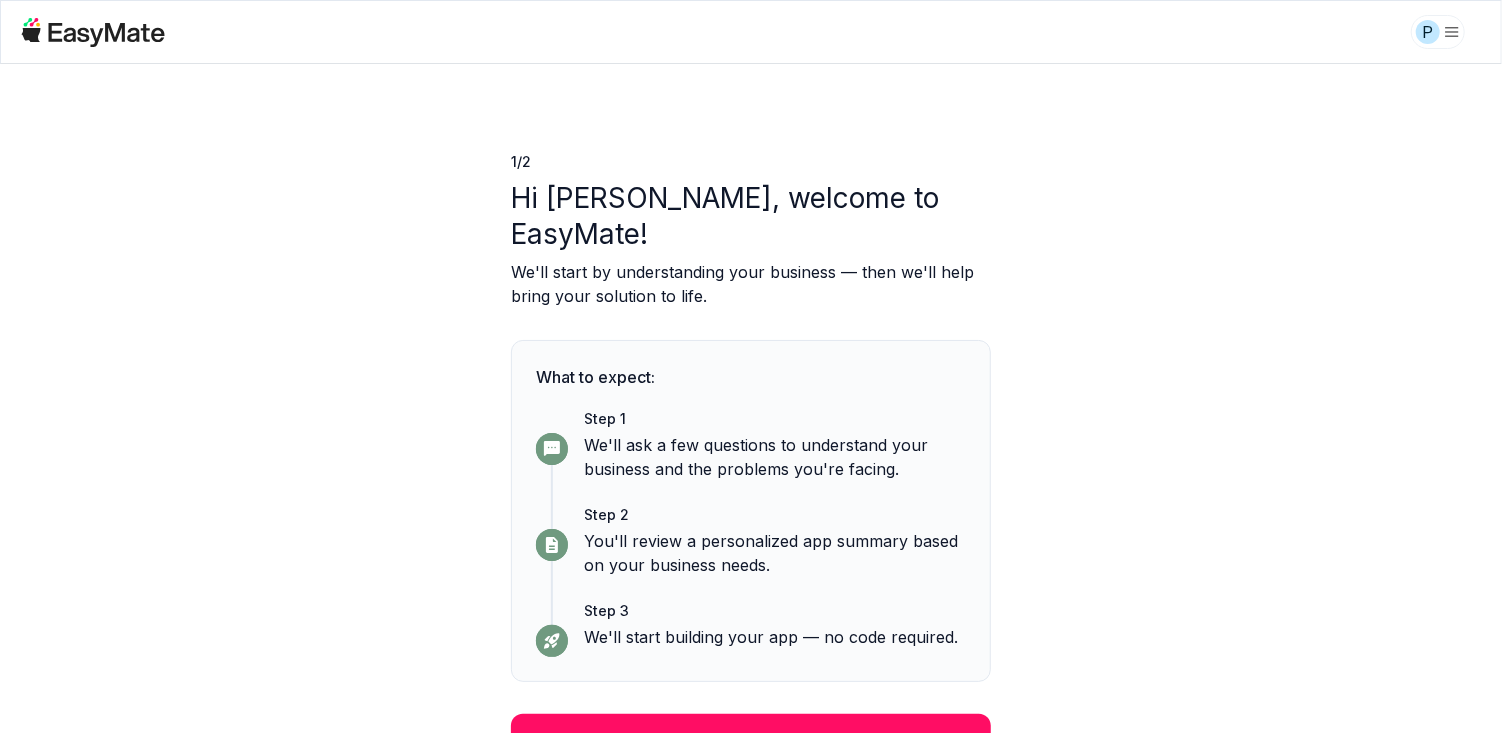 click on "Continue" at bounding box center [751, 740] 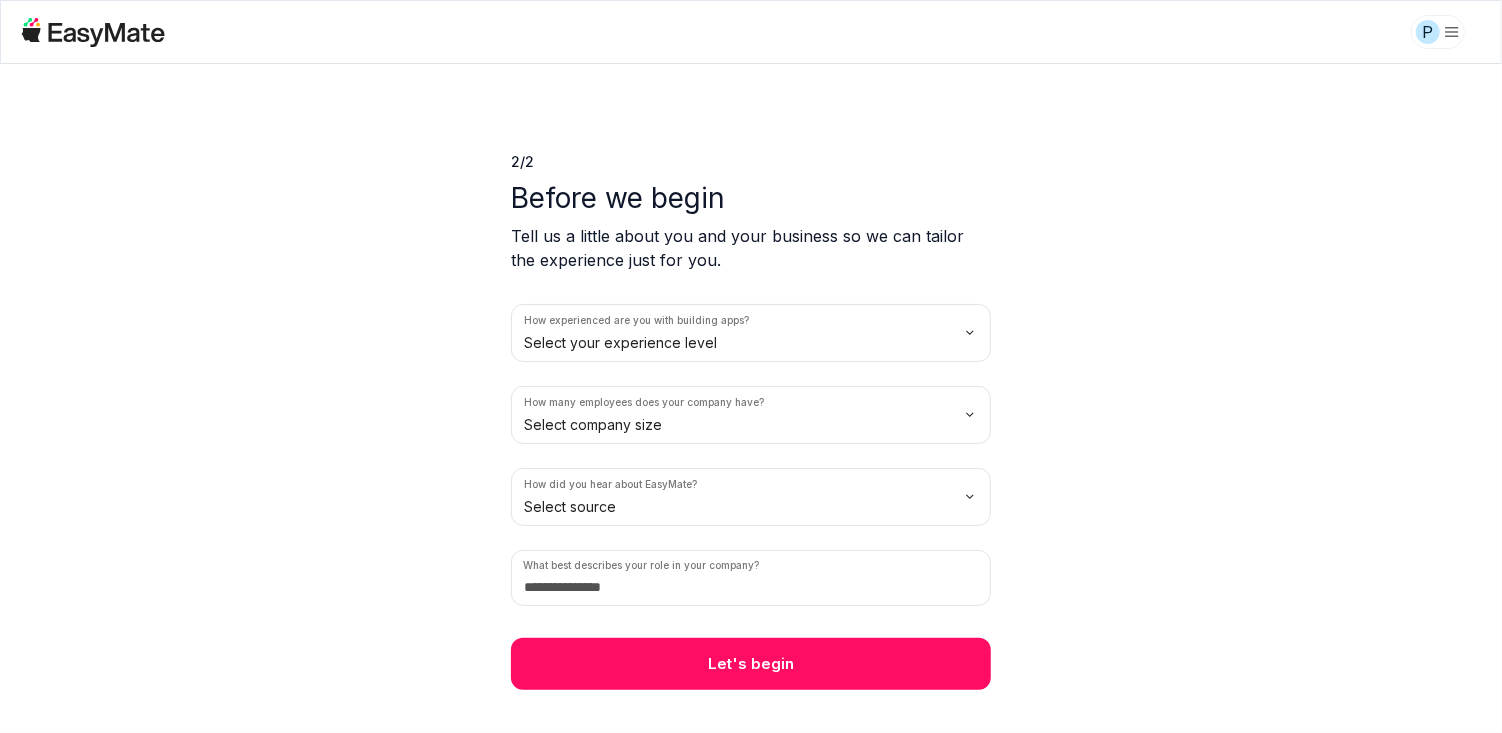 scroll, scrollTop: 0, scrollLeft: 0, axis: both 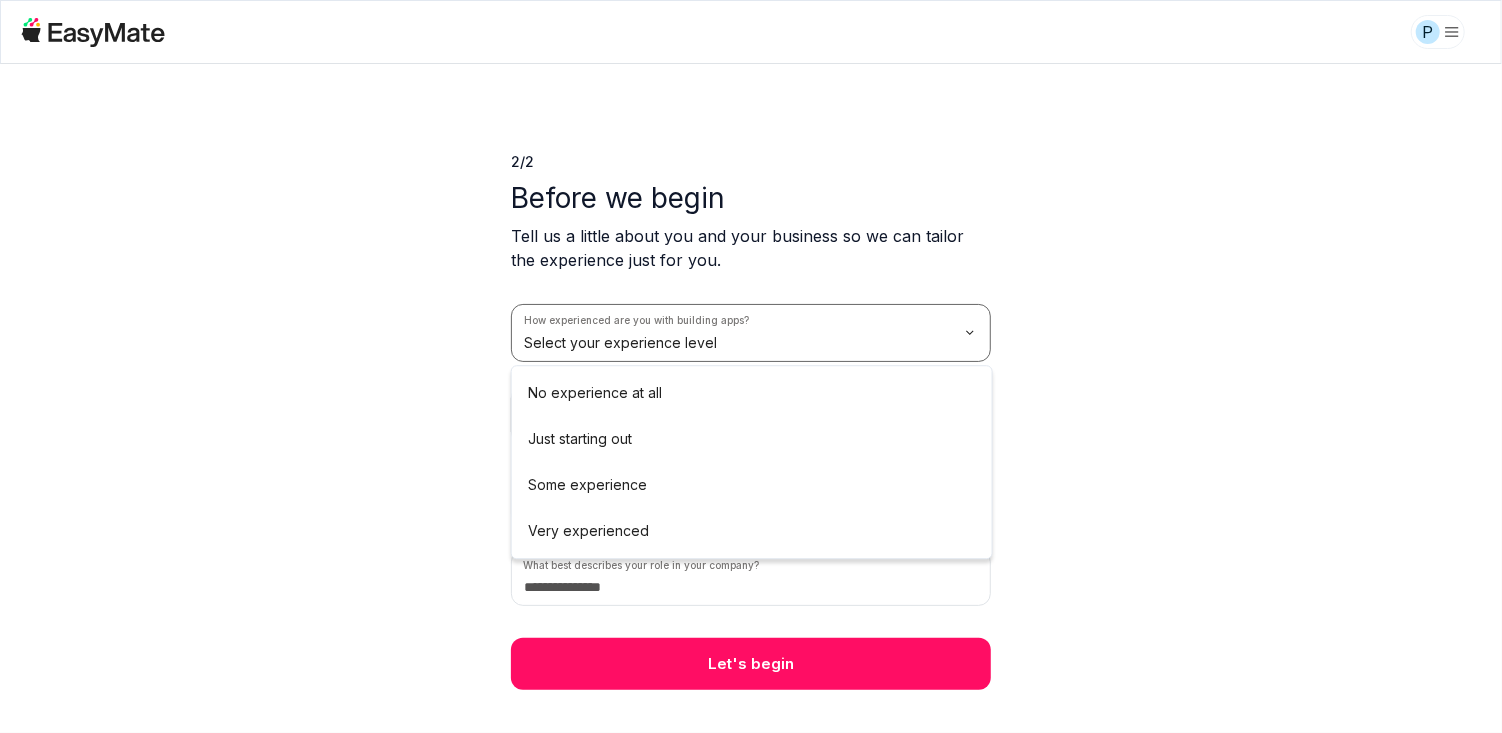 click on "How many employees does your company have?" at bounding box center [644, 402] 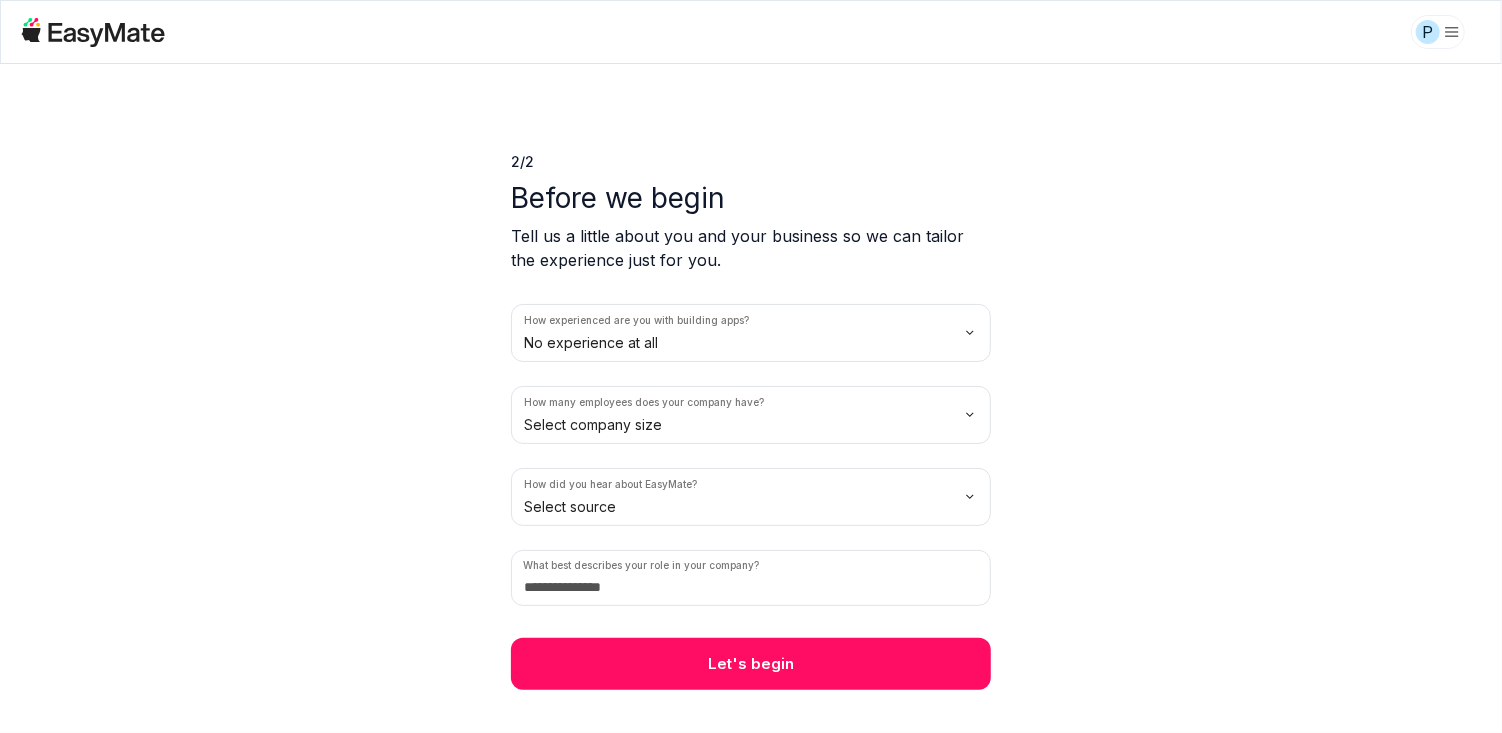 click on "P 2 / 2 Before we begin Tell us a little about you and your business so we can tailor the experience just for you. How experienced are you with building apps? No experience at all How many employees does your company have? Select company size How did you hear about EasyMate? Select source What best describes your role in your company? Let's begin" at bounding box center [751, 366] 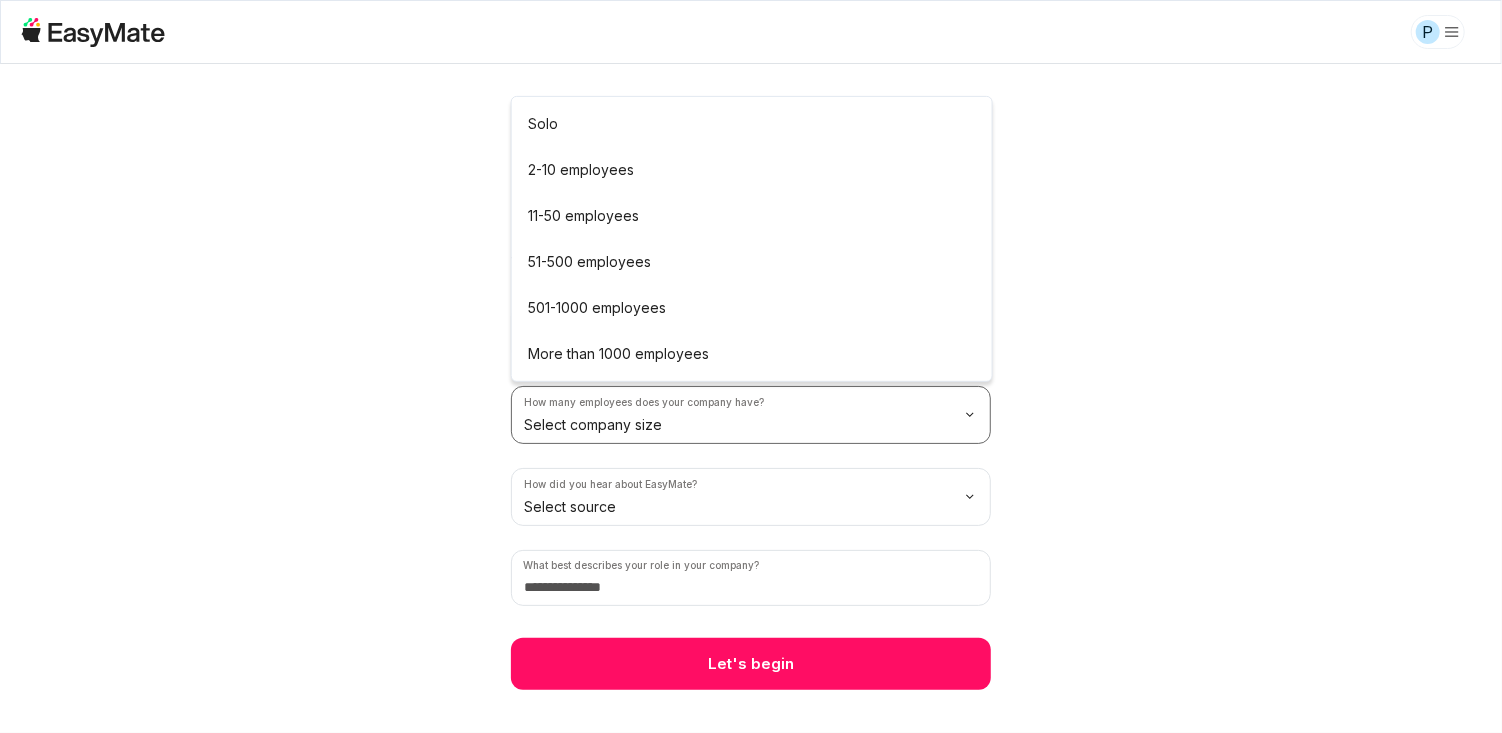 click on "Before we begin" at bounding box center [751, 198] 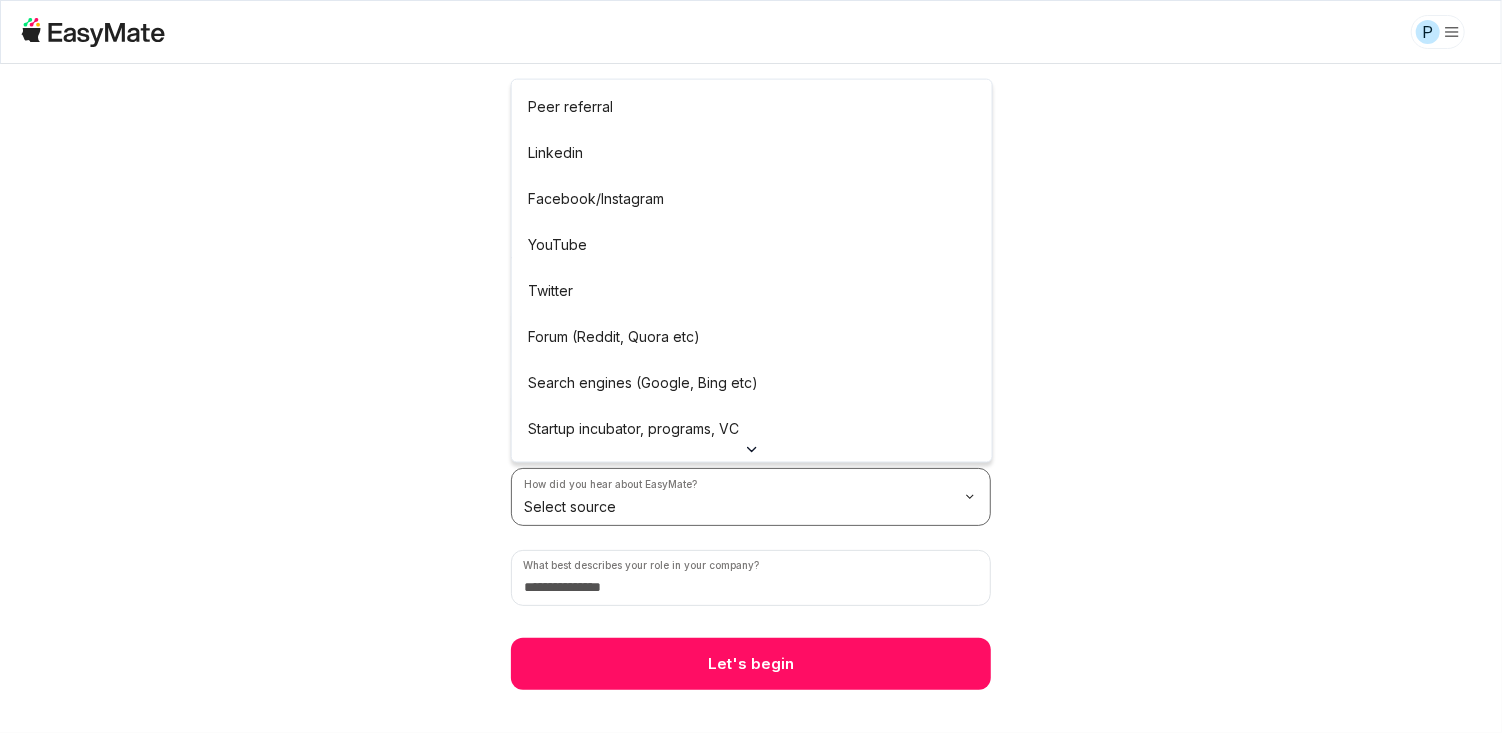 click on "P 2 / 2 Before we begin Tell us a little about you and your business so we can tailor the experience just for you. How experienced are you with building apps? No experience at all How many employees does your company have? 11-50 employees How did you hear about EasyMate? Select source What best describes your role in your company? Let's begin
Peer referral Linkedin Facebook/Instagram YouTube Twitter Forum (Reddit, Quora etc) Search engines (Google, Bing etc) Startup incubator, programs, VC Podcast Press or news outlet Other" at bounding box center [751, 366] 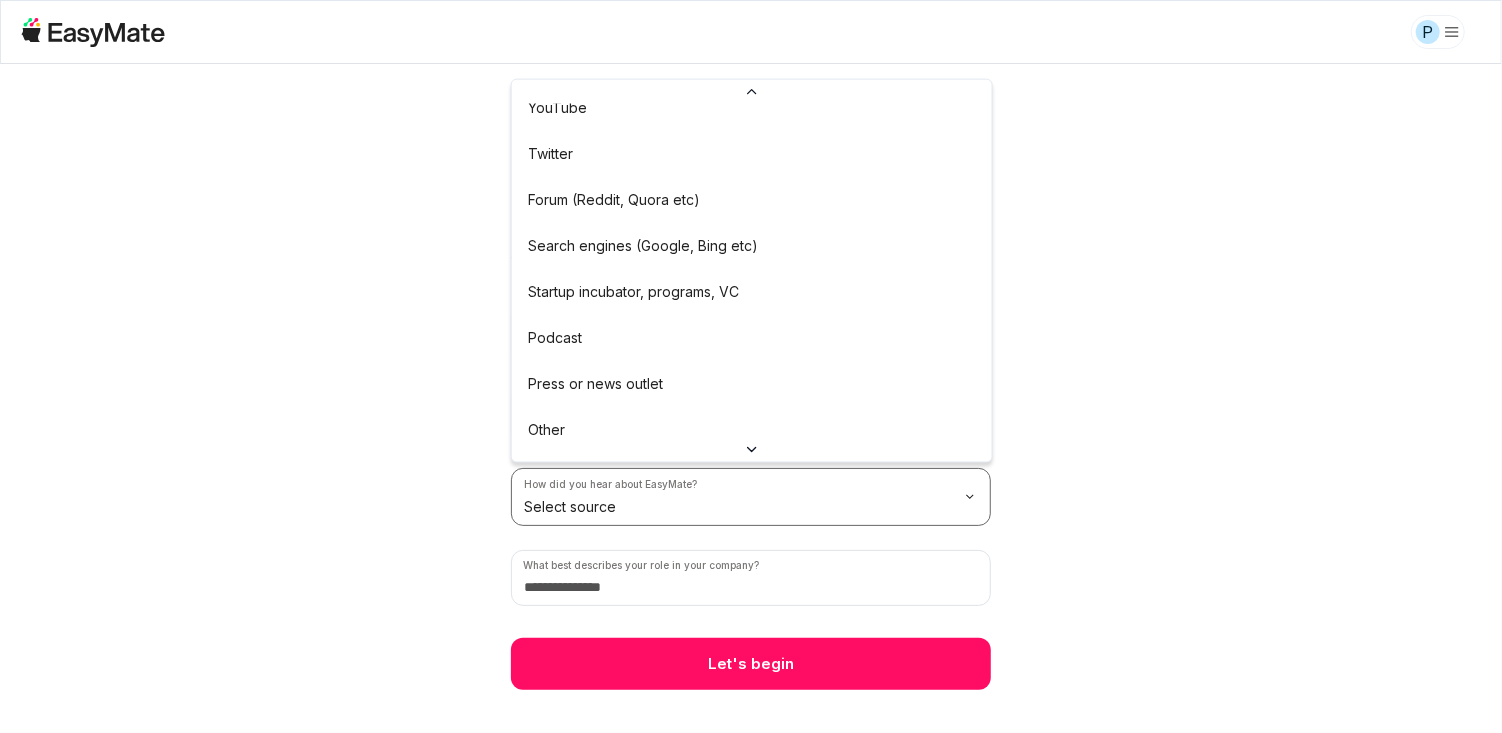 scroll, scrollTop: 167, scrollLeft: 0, axis: vertical 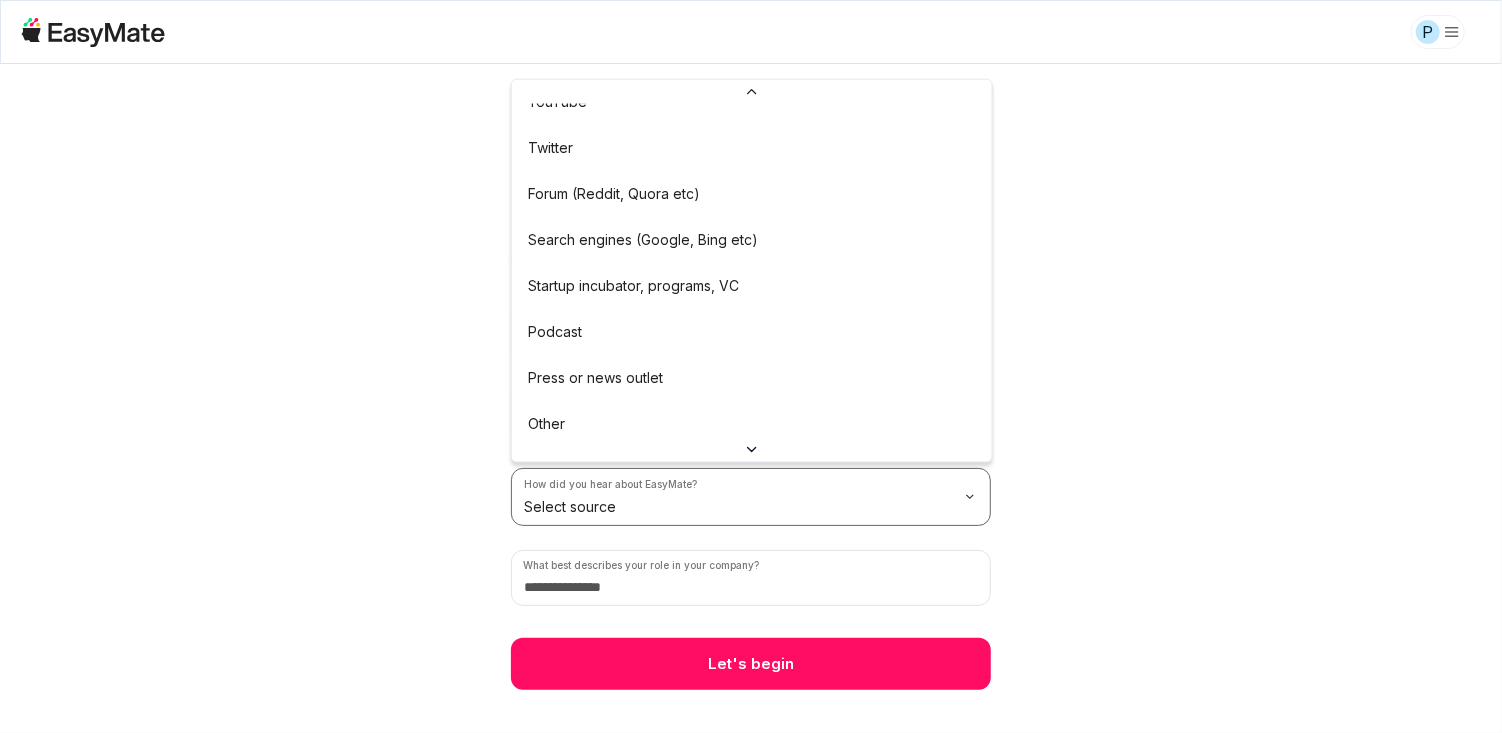 click on "Tell us a little about you and your business so we can tailor the experience just for you." at bounding box center (751, 248) 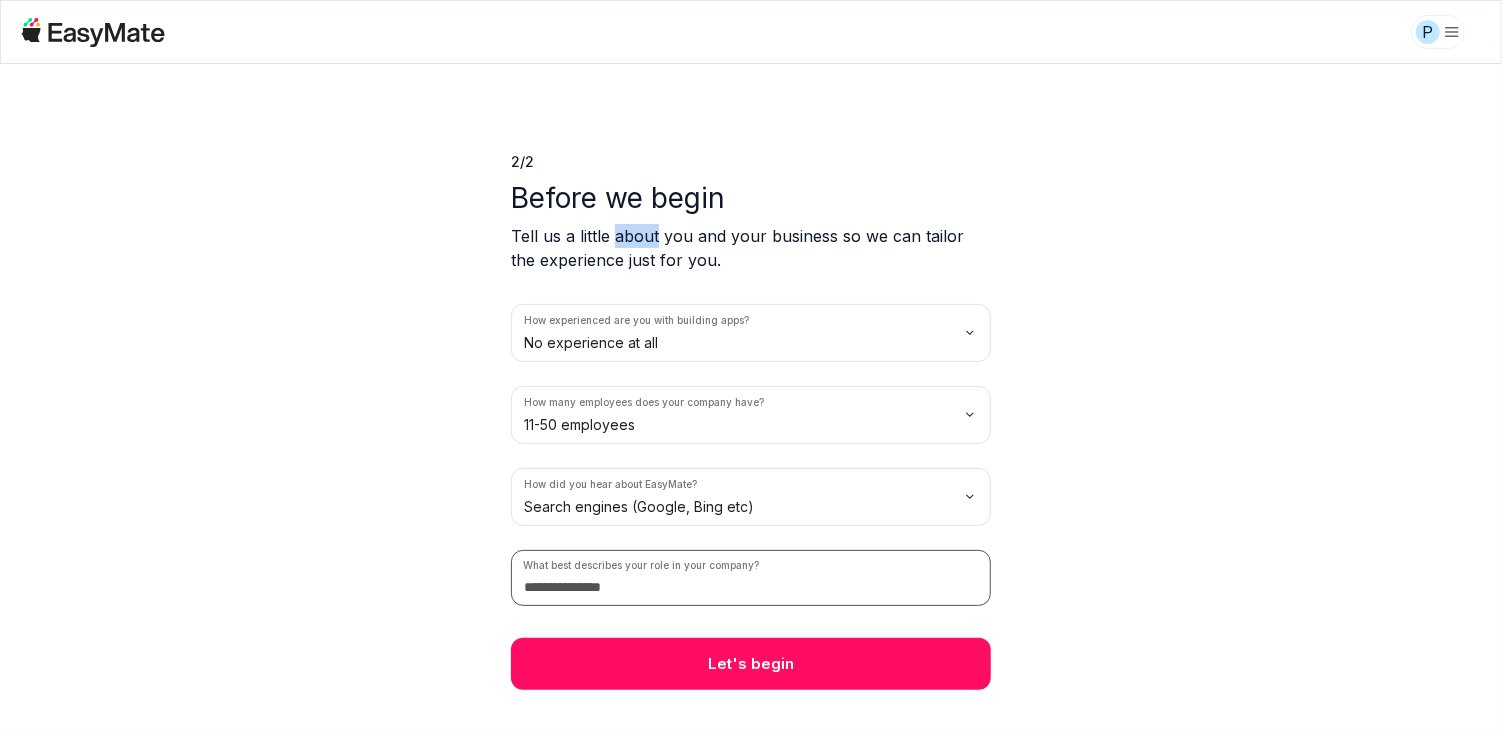 click at bounding box center [751, 578] 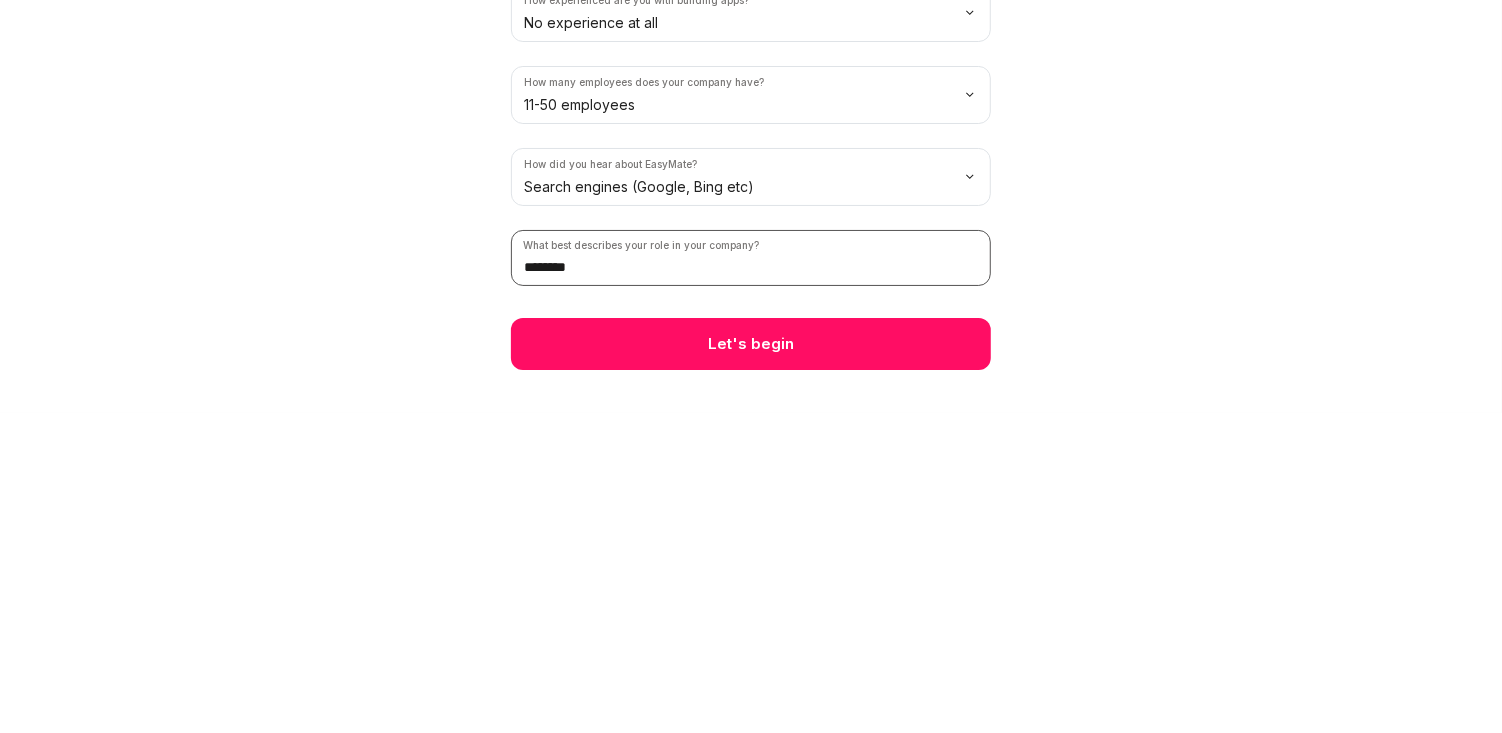 type on "*******" 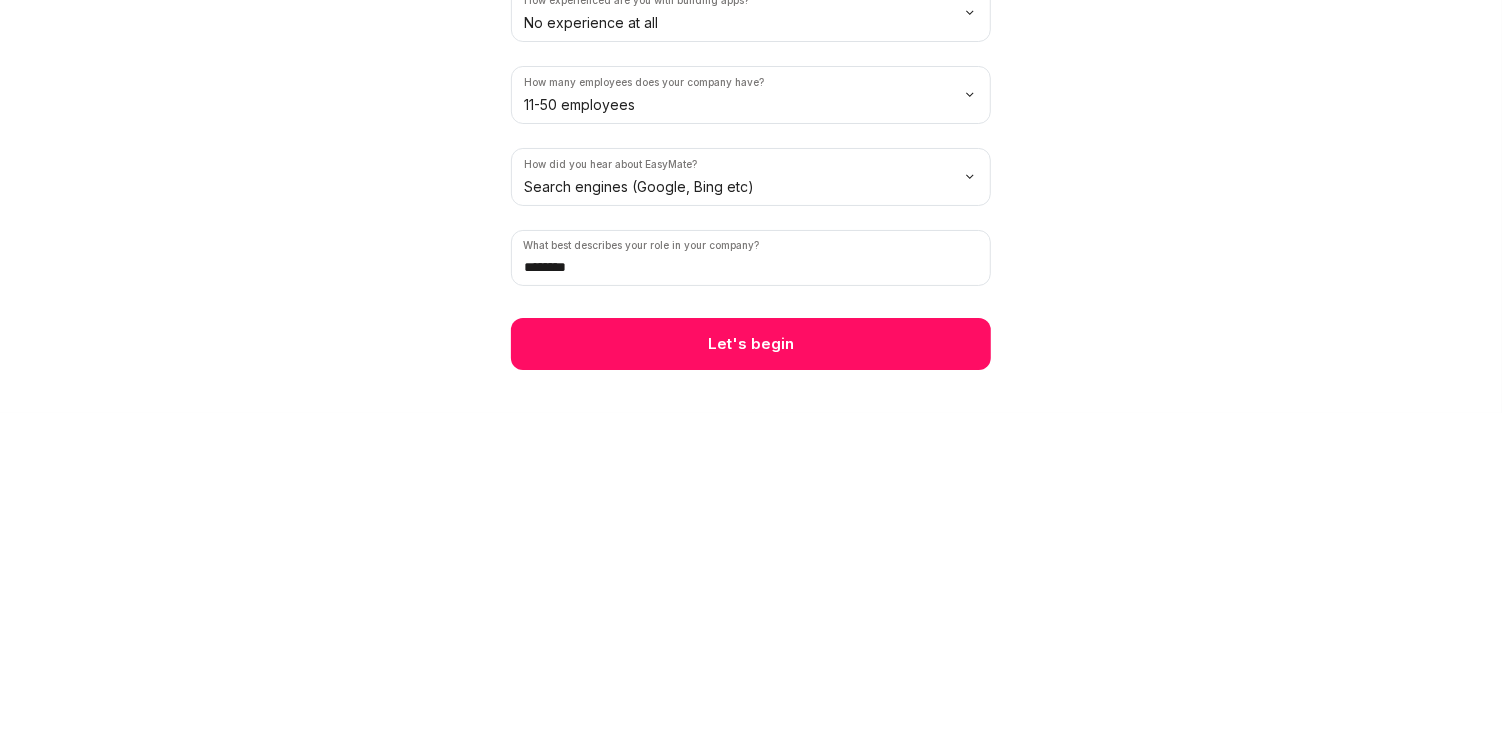 click on "Let's begin" at bounding box center (751, 664) 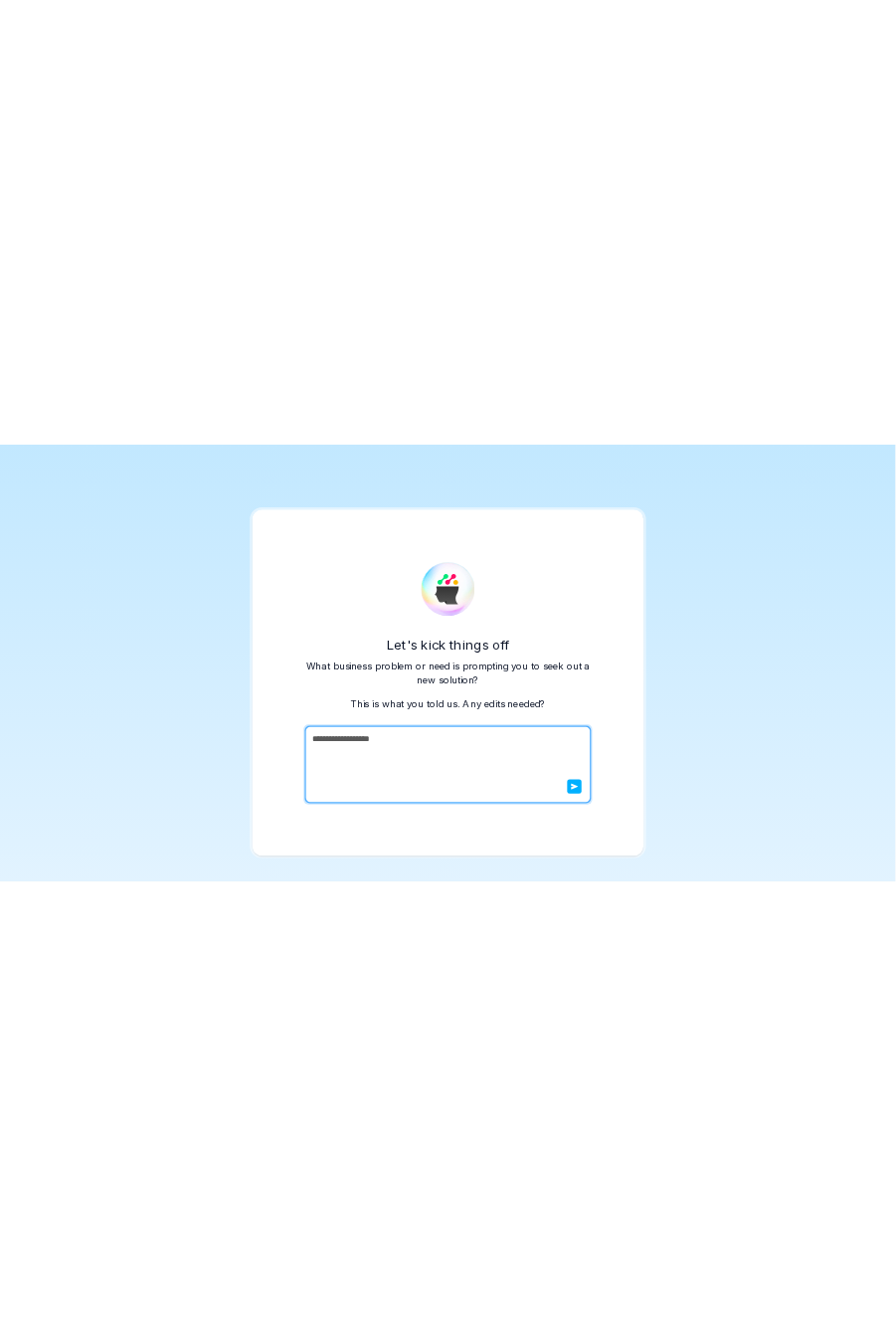 scroll, scrollTop: 51, scrollLeft: 0, axis: vertical 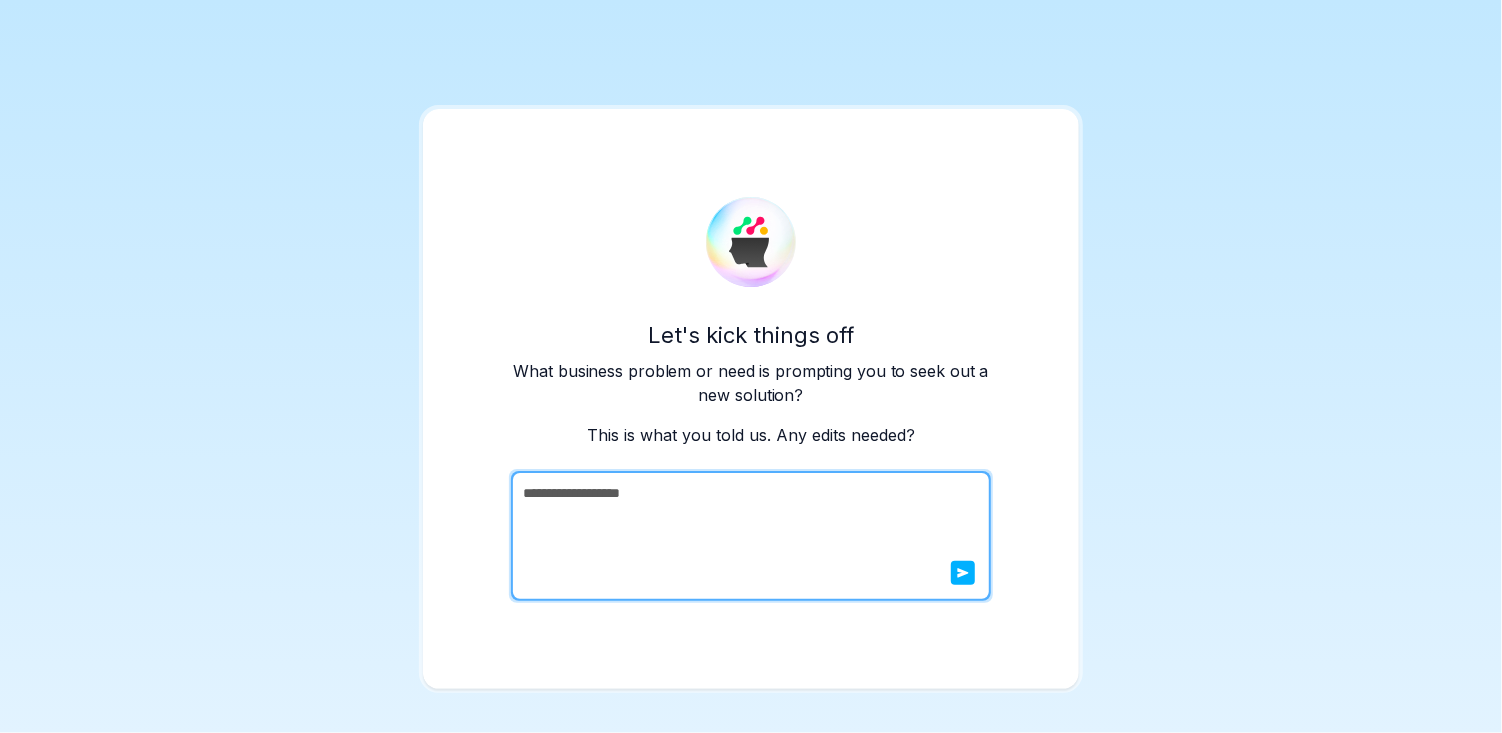 click on "**********" at bounding box center [749, 536] 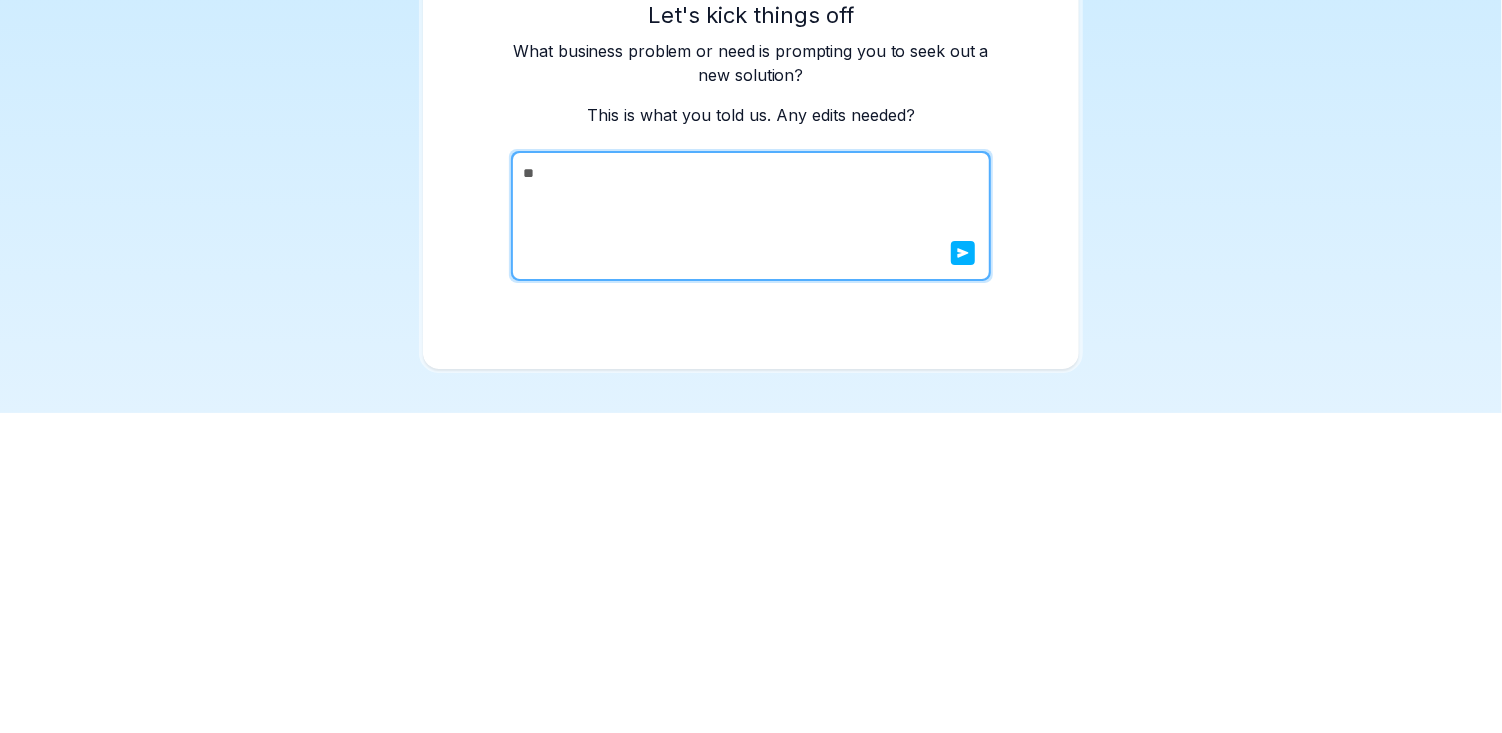 type on "*" 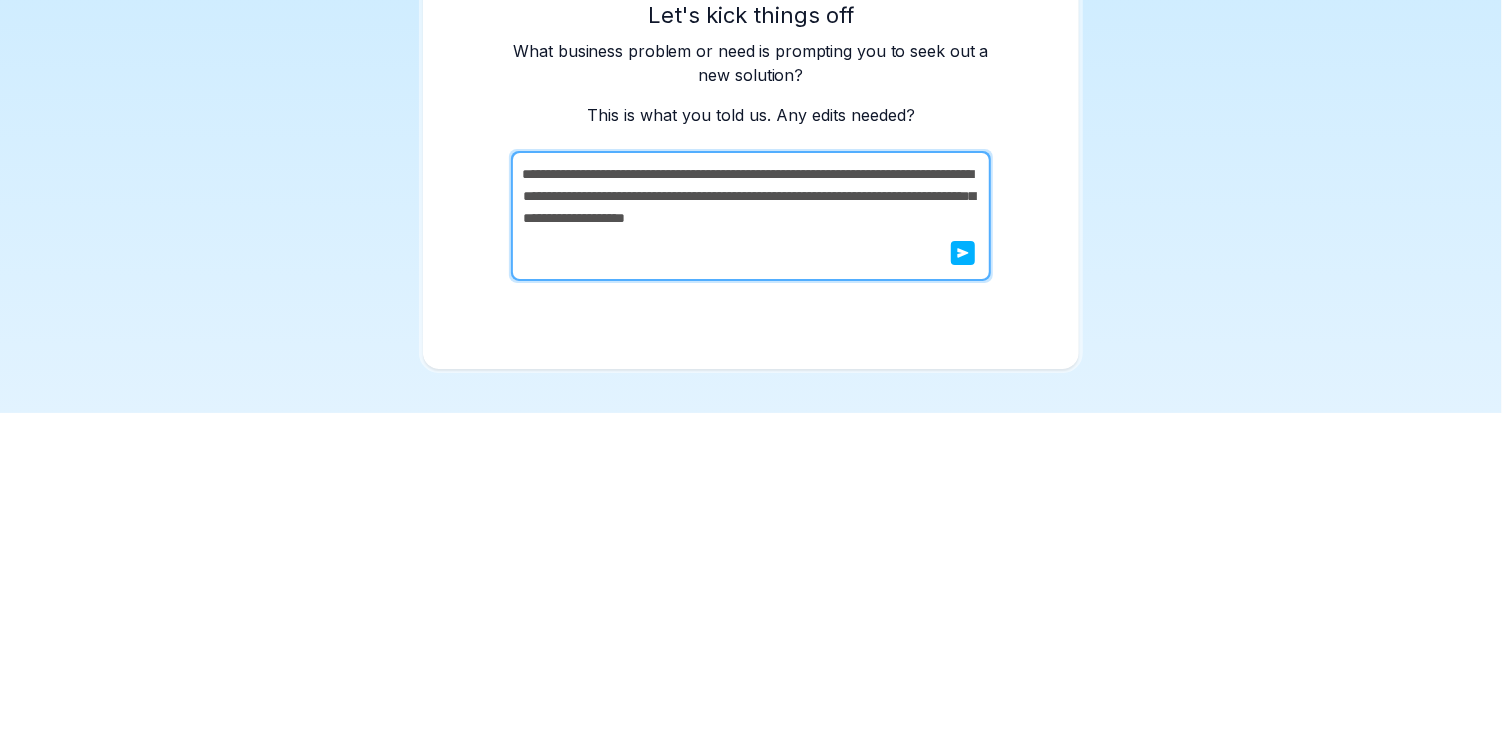 click at bounding box center [749, 536] 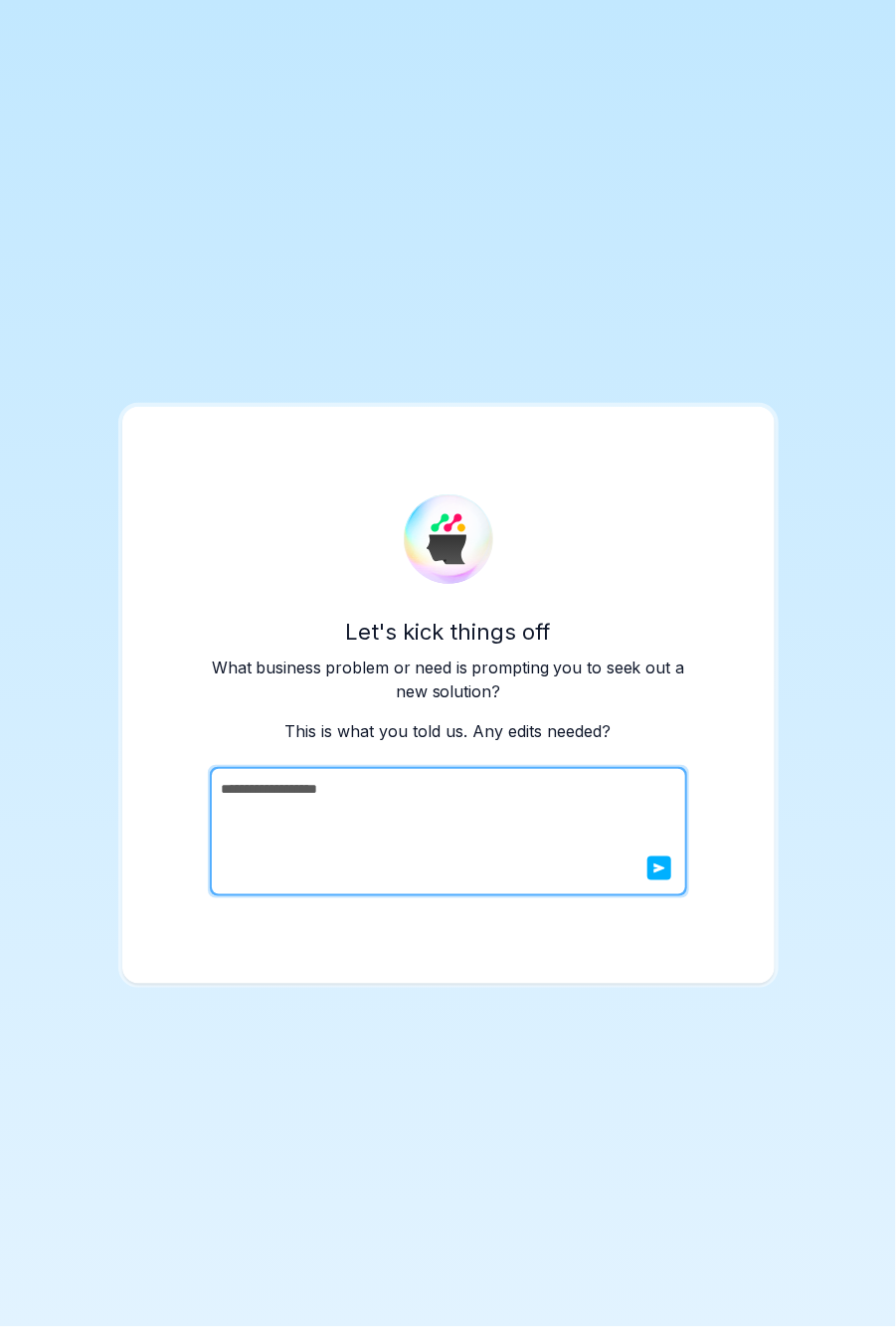 click on "**********" at bounding box center (447, 832) 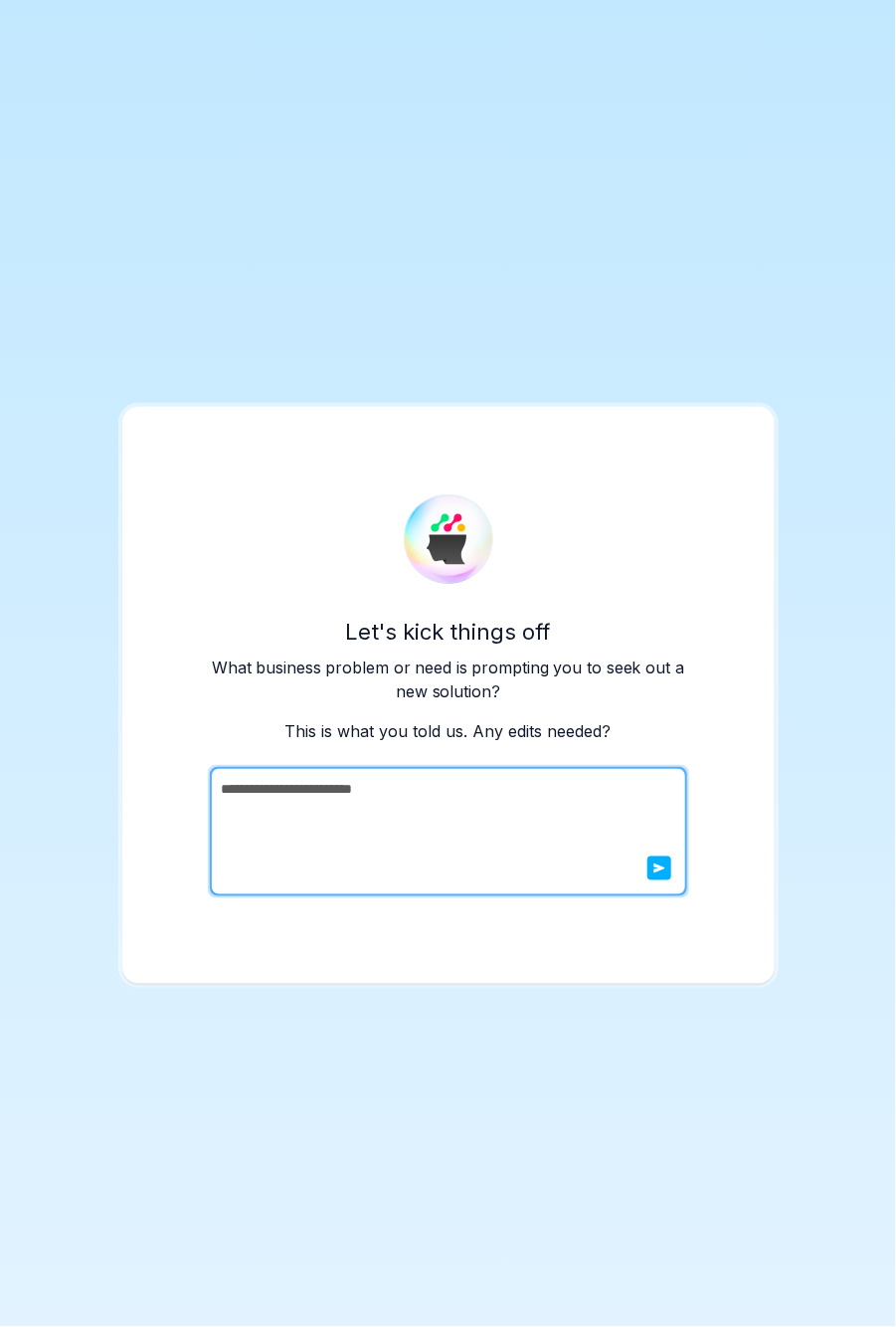 type on "**********" 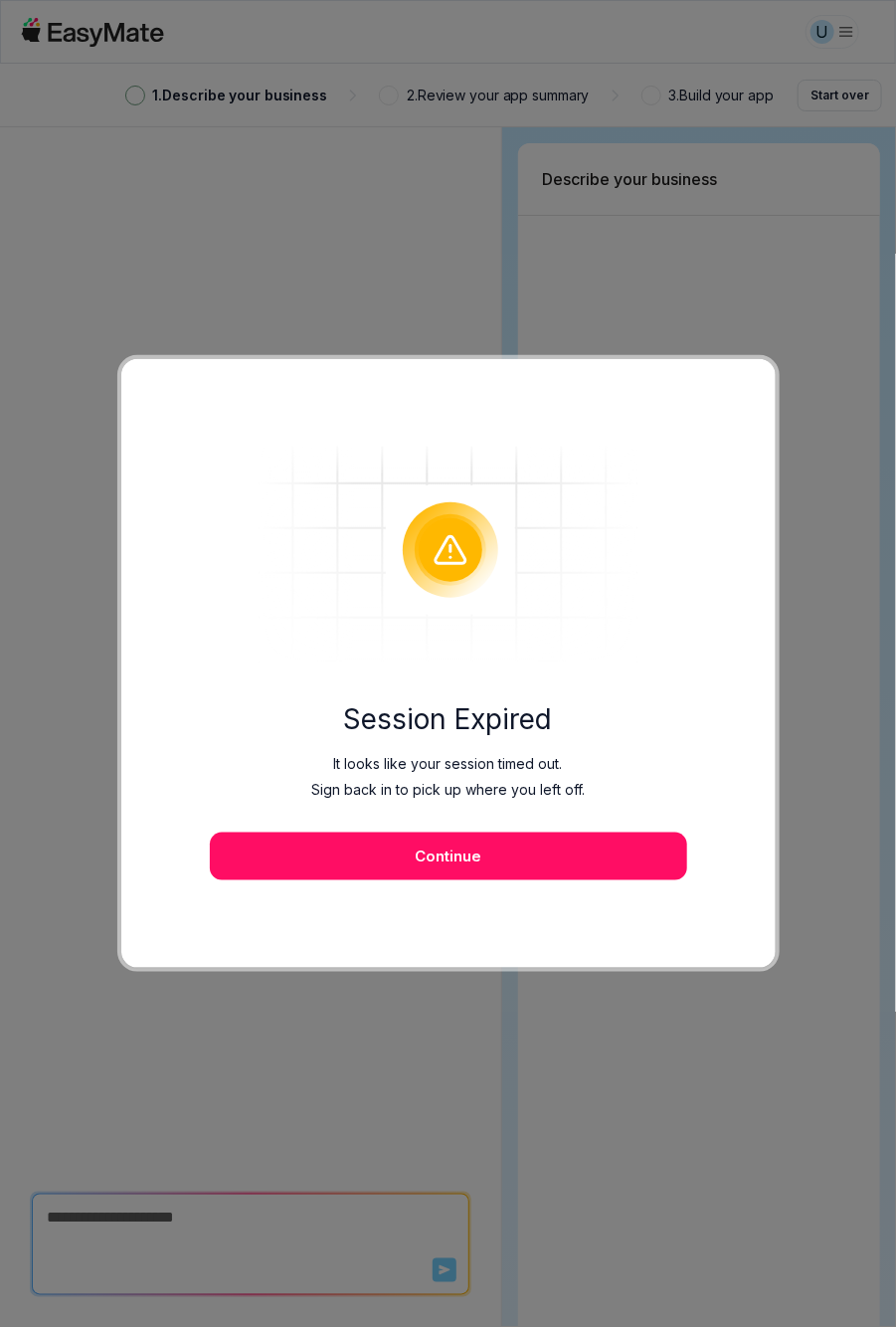 scroll, scrollTop: 32, scrollLeft: 0, axis: vertical 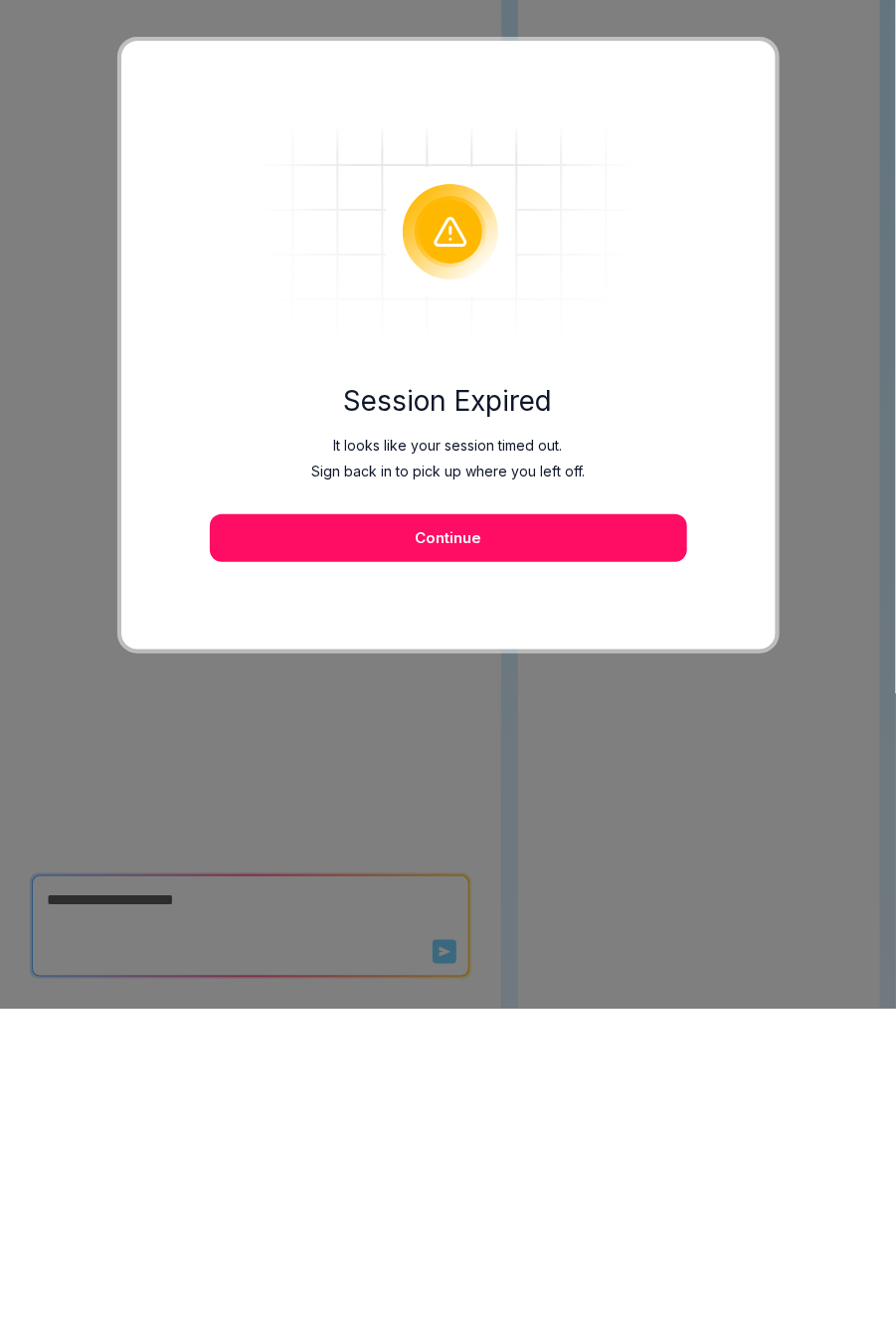click on "Continue" at bounding box center (448, 856) 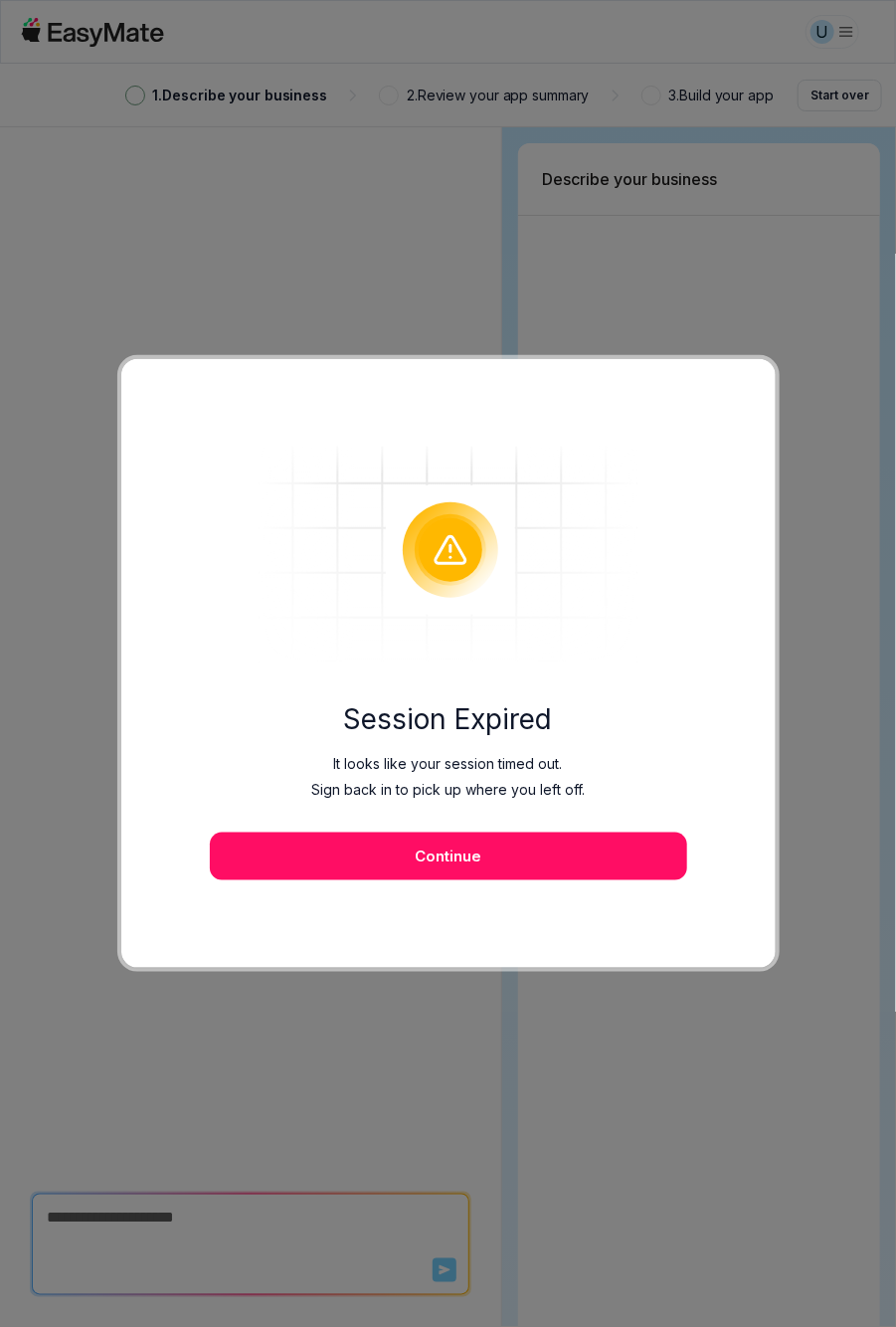 click on "Continue" at bounding box center (448, 856) 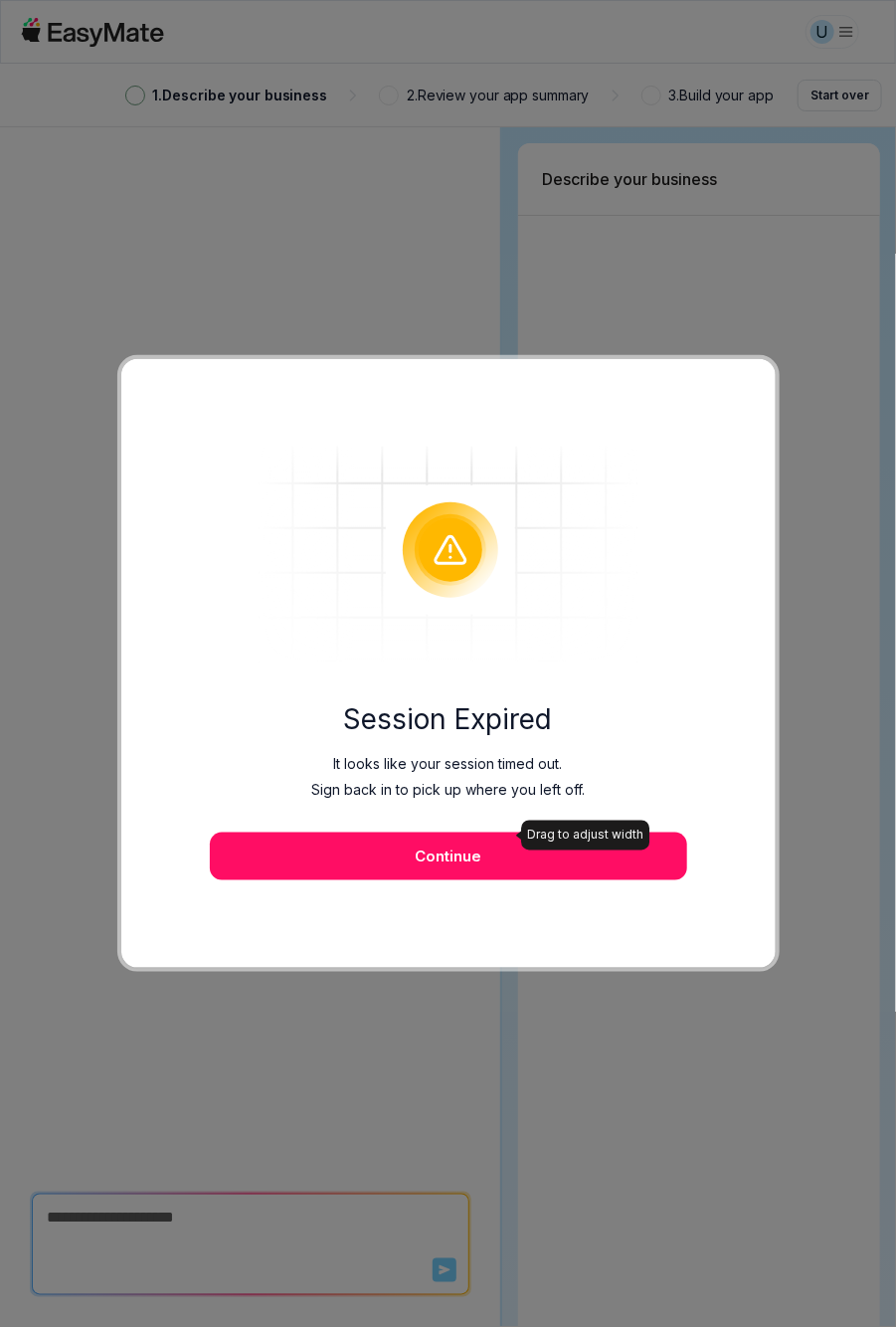type on "*" 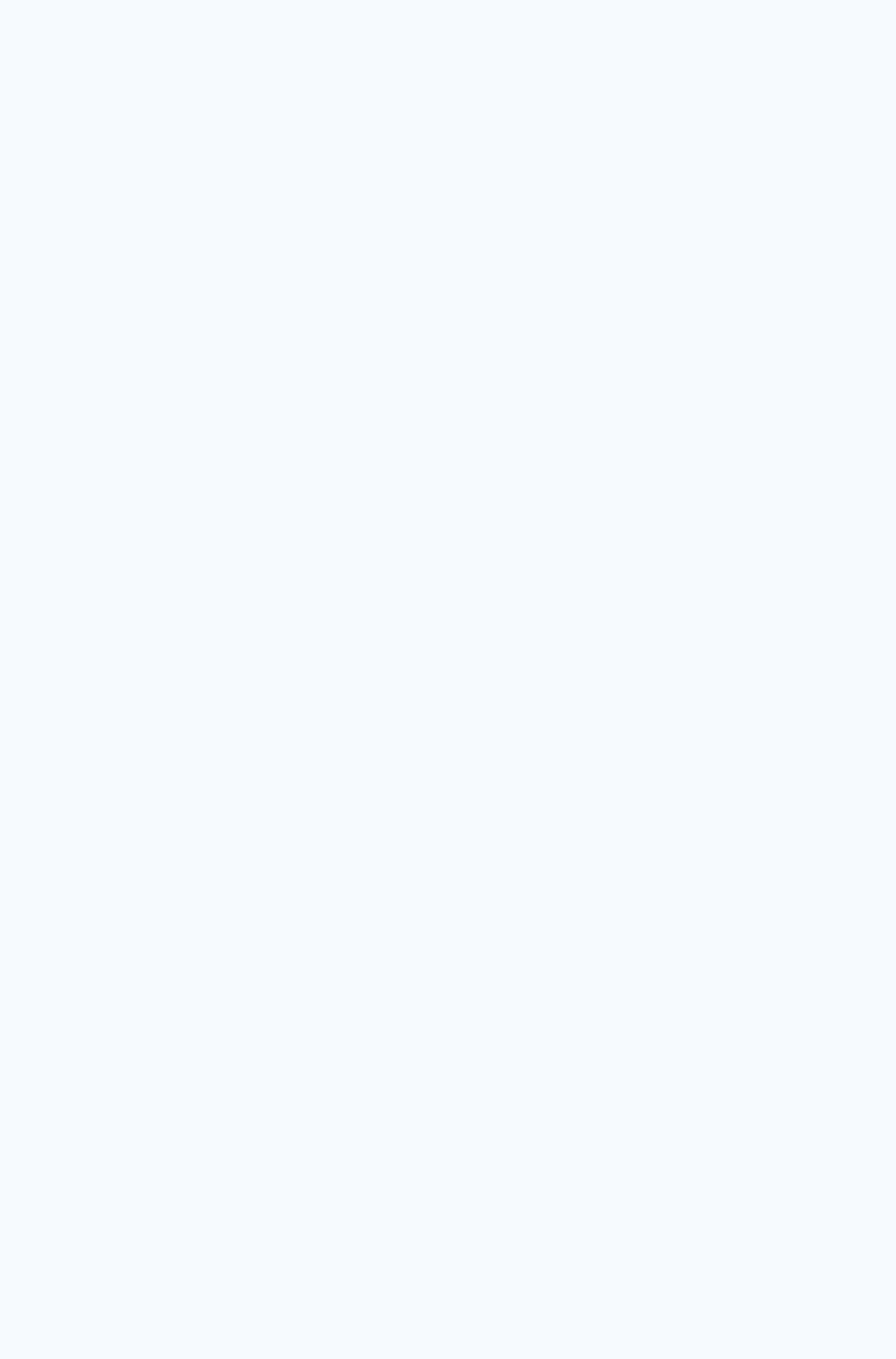 scroll, scrollTop: 0, scrollLeft: 0, axis: both 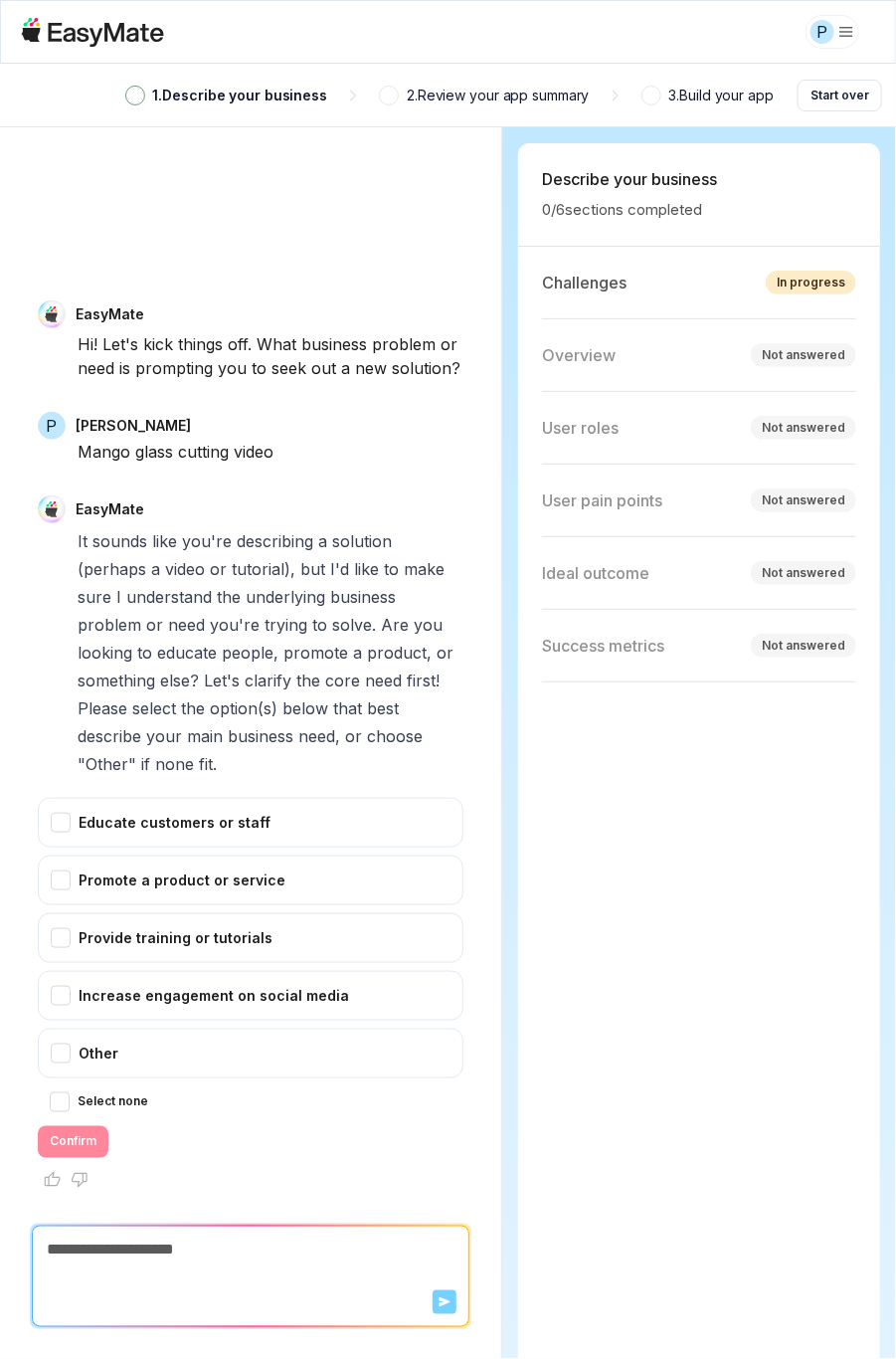 click on "Educate customers or staff" at bounding box center [251, 823] 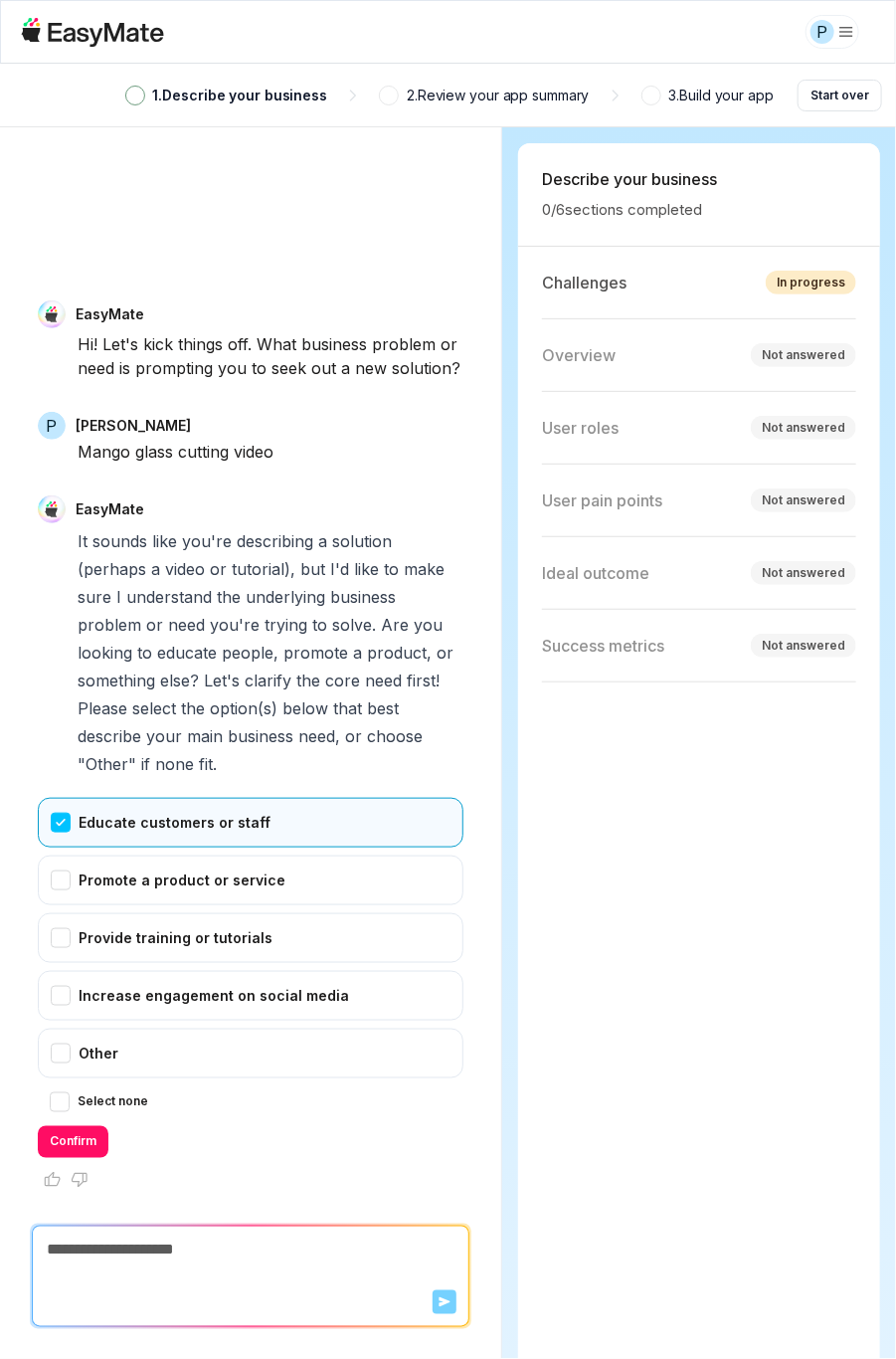 click on "Promote a product or service" at bounding box center [251, 880] 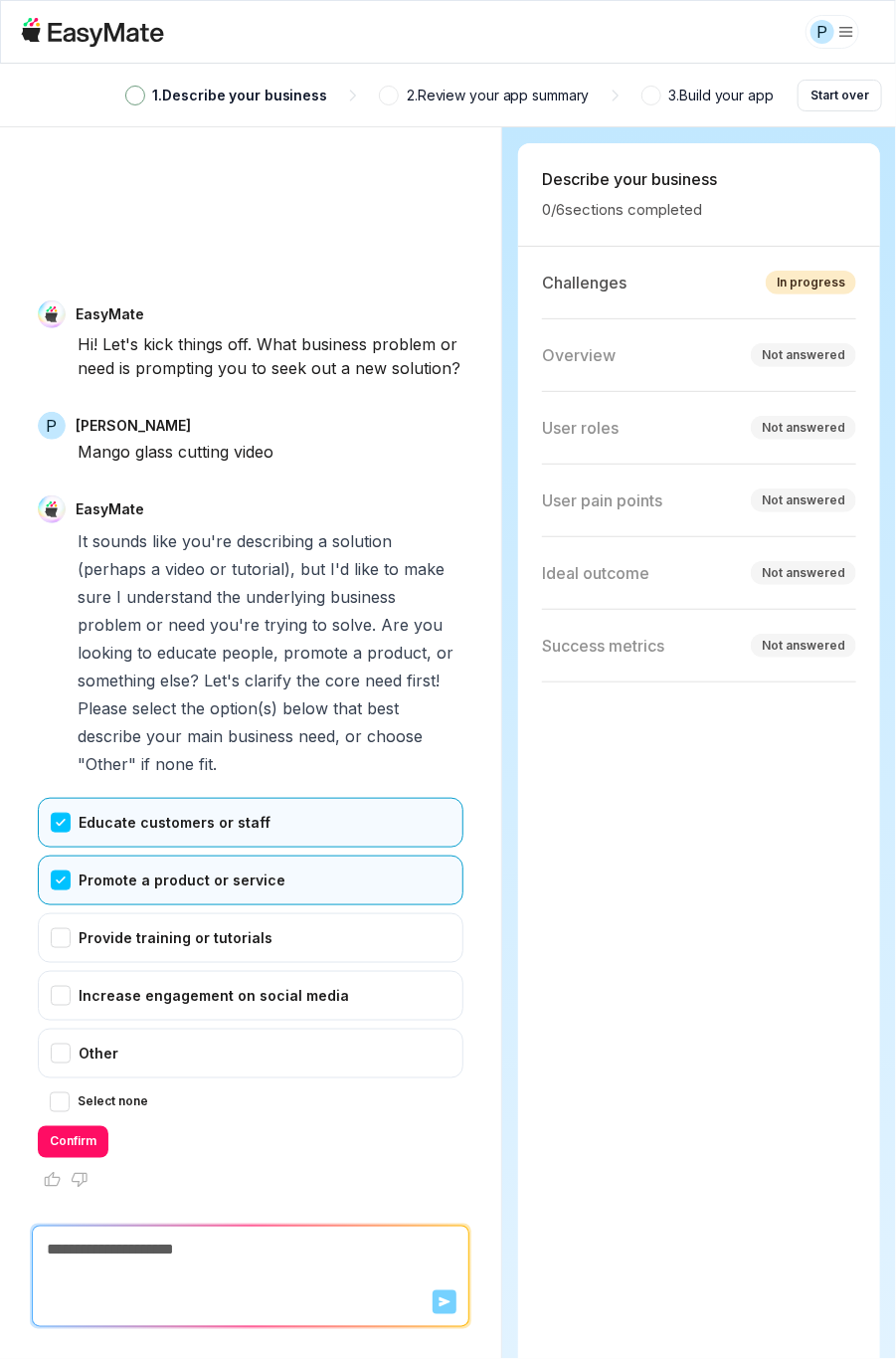 click on "Provide training or tutorials" at bounding box center (251, 938) 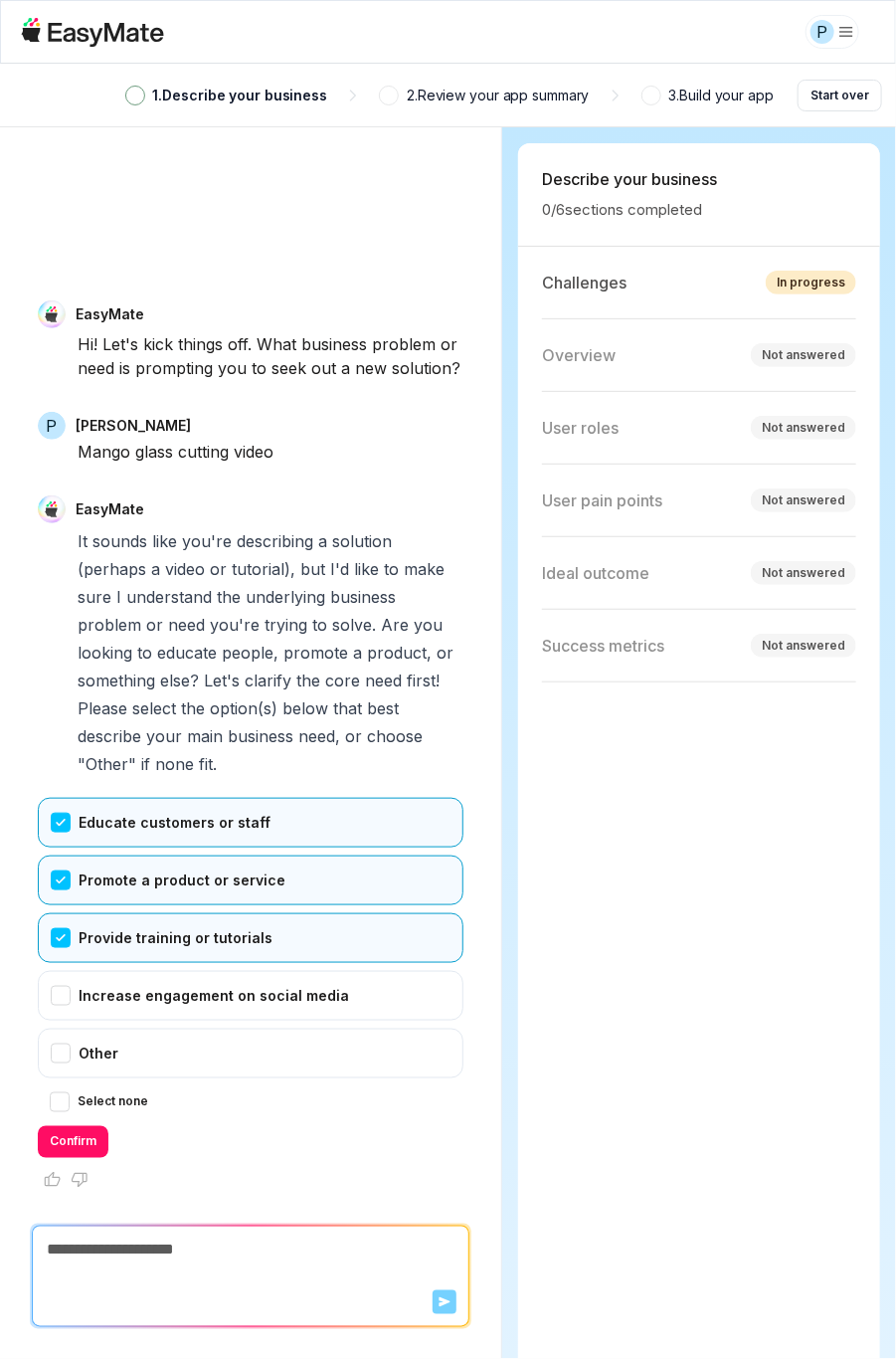 click on "Increase engagement on social media" at bounding box center (251, 996) 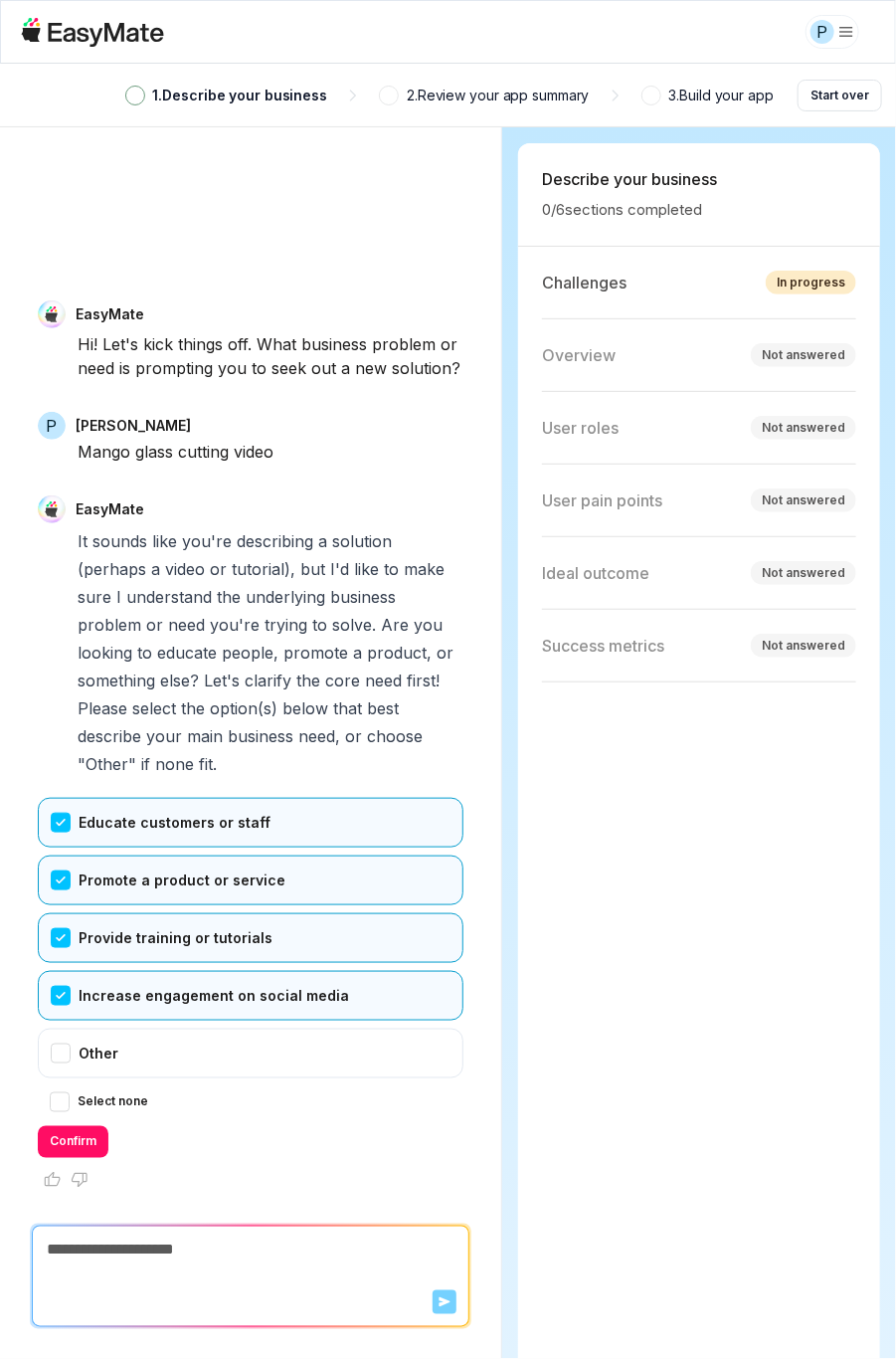 click on "Other" at bounding box center [251, 1054] 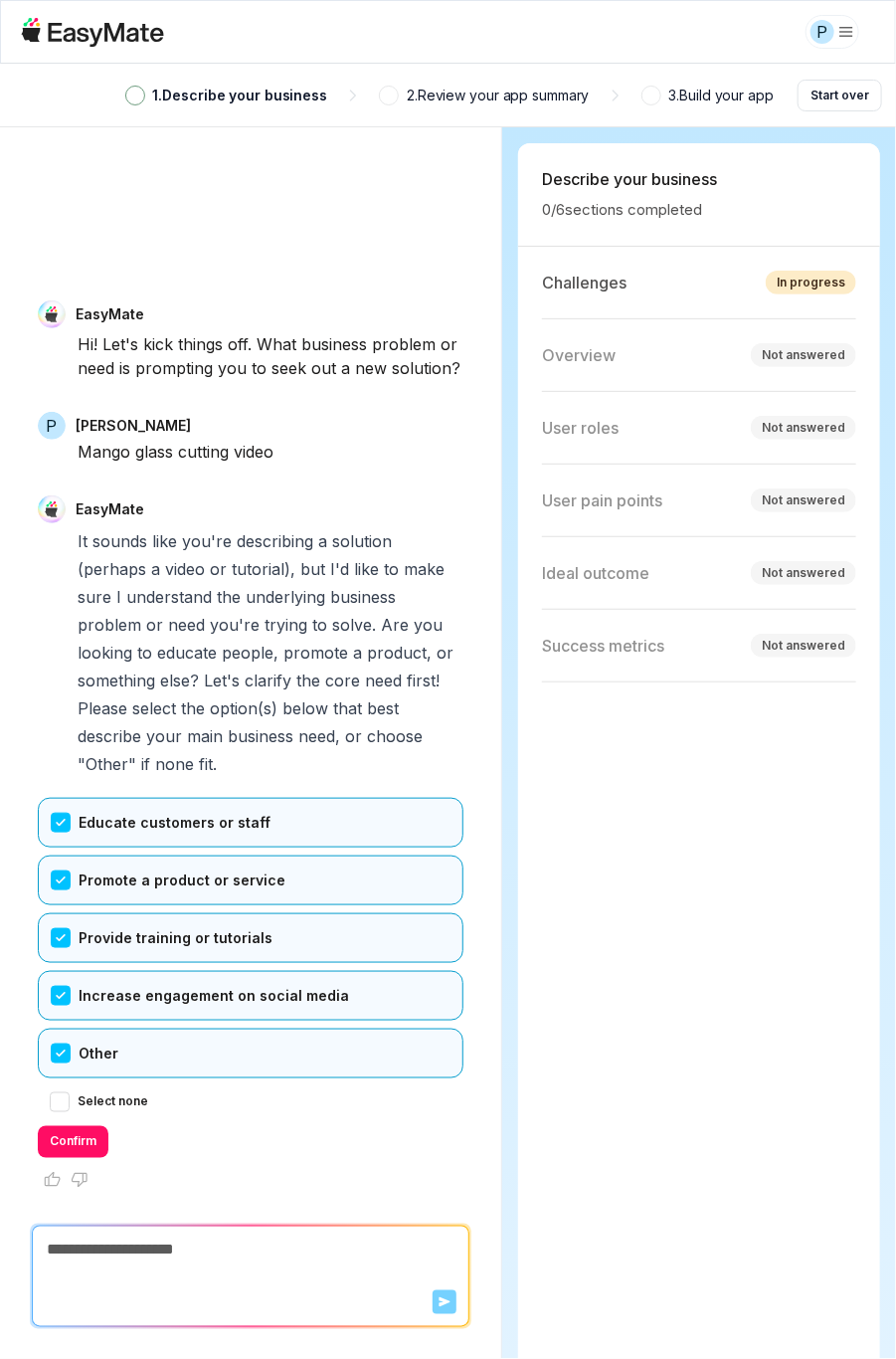 click on "Confirm" at bounding box center [73, 1142] 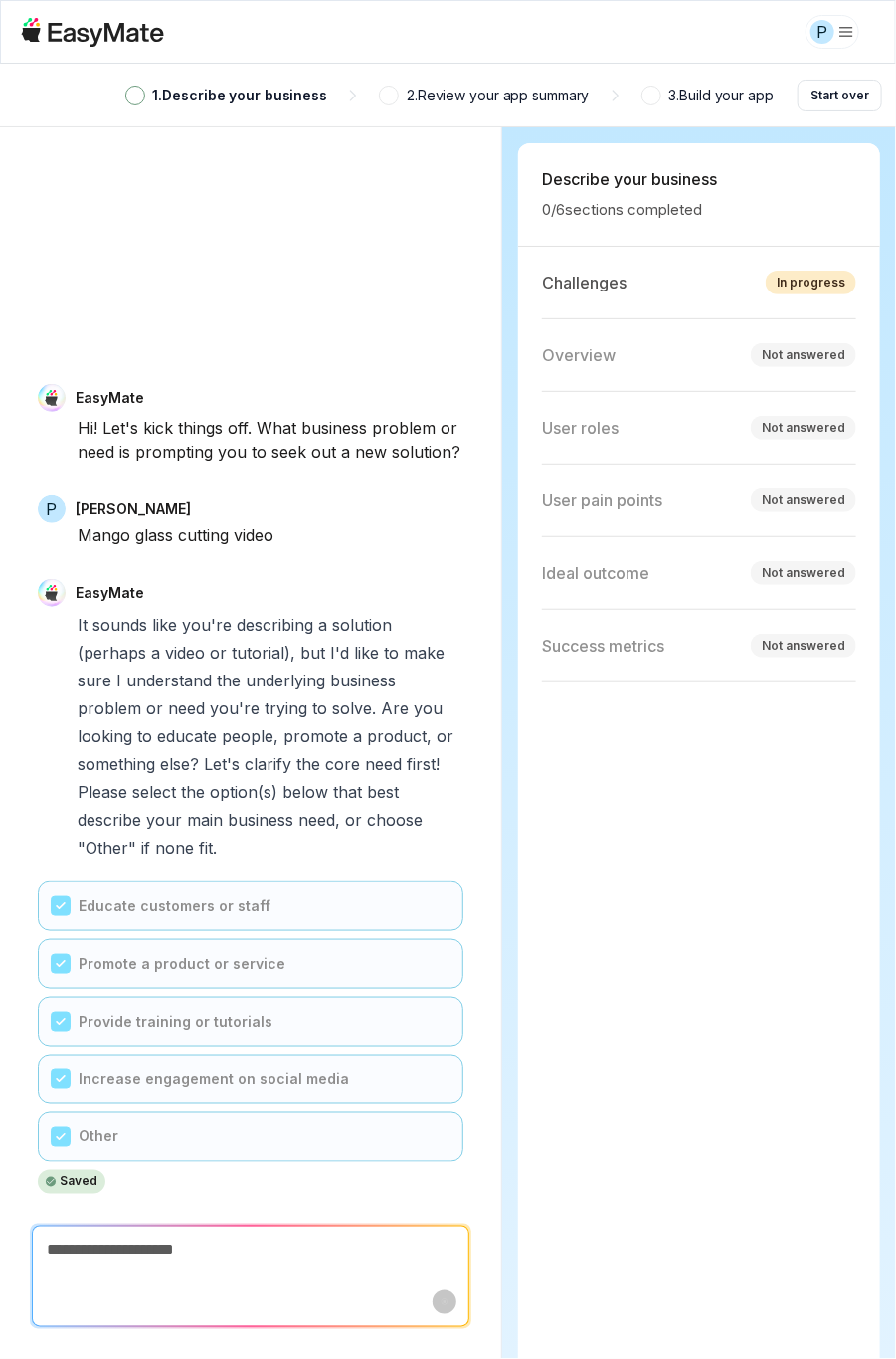 click on "Educate customers or staff Promote a product or service Provide training or tutorials Increase engagement on social media Other Saved" at bounding box center [251, 1038] 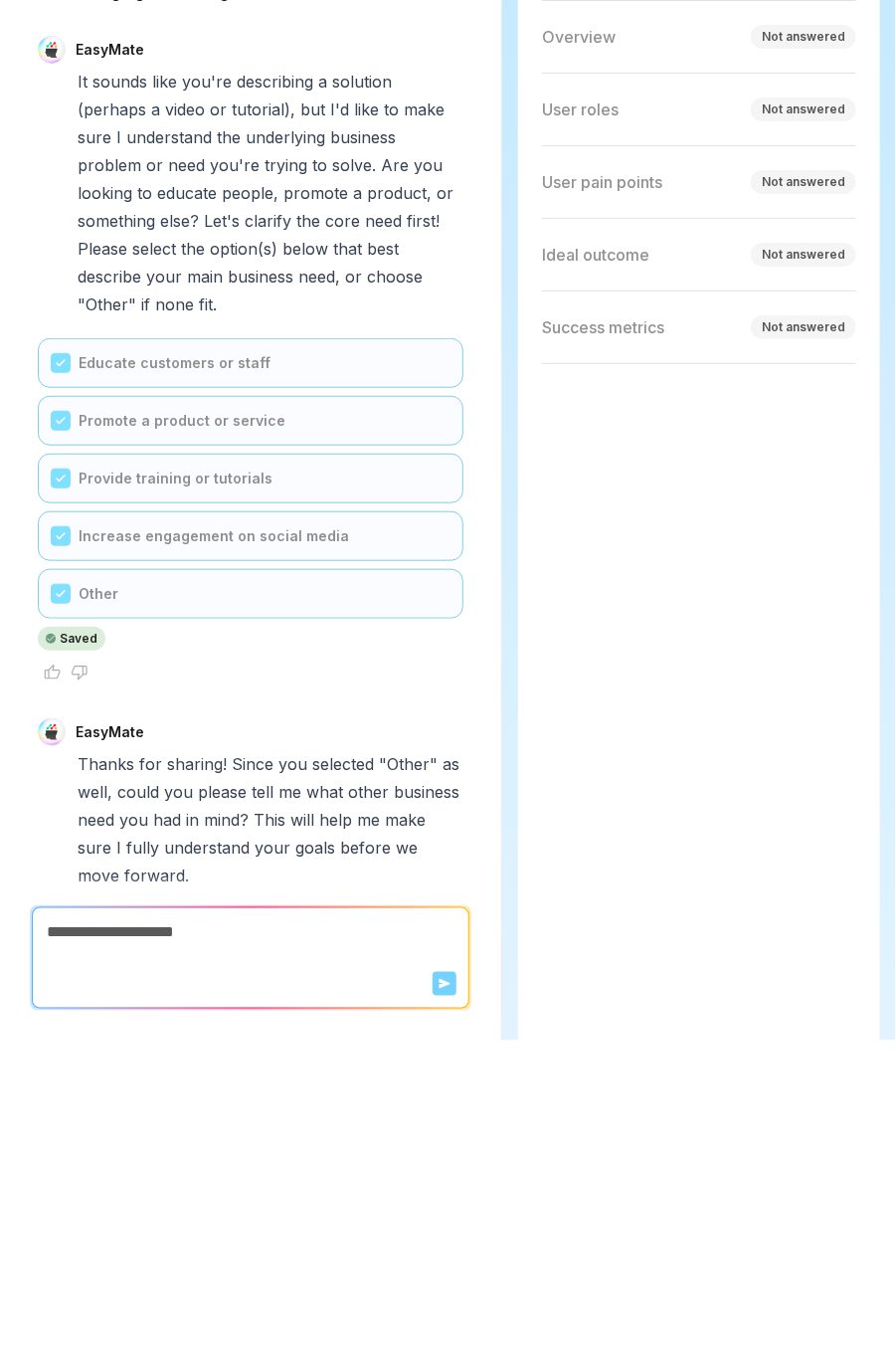 scroll, scrollTop: 0, scrollLeft: 0, axis: both 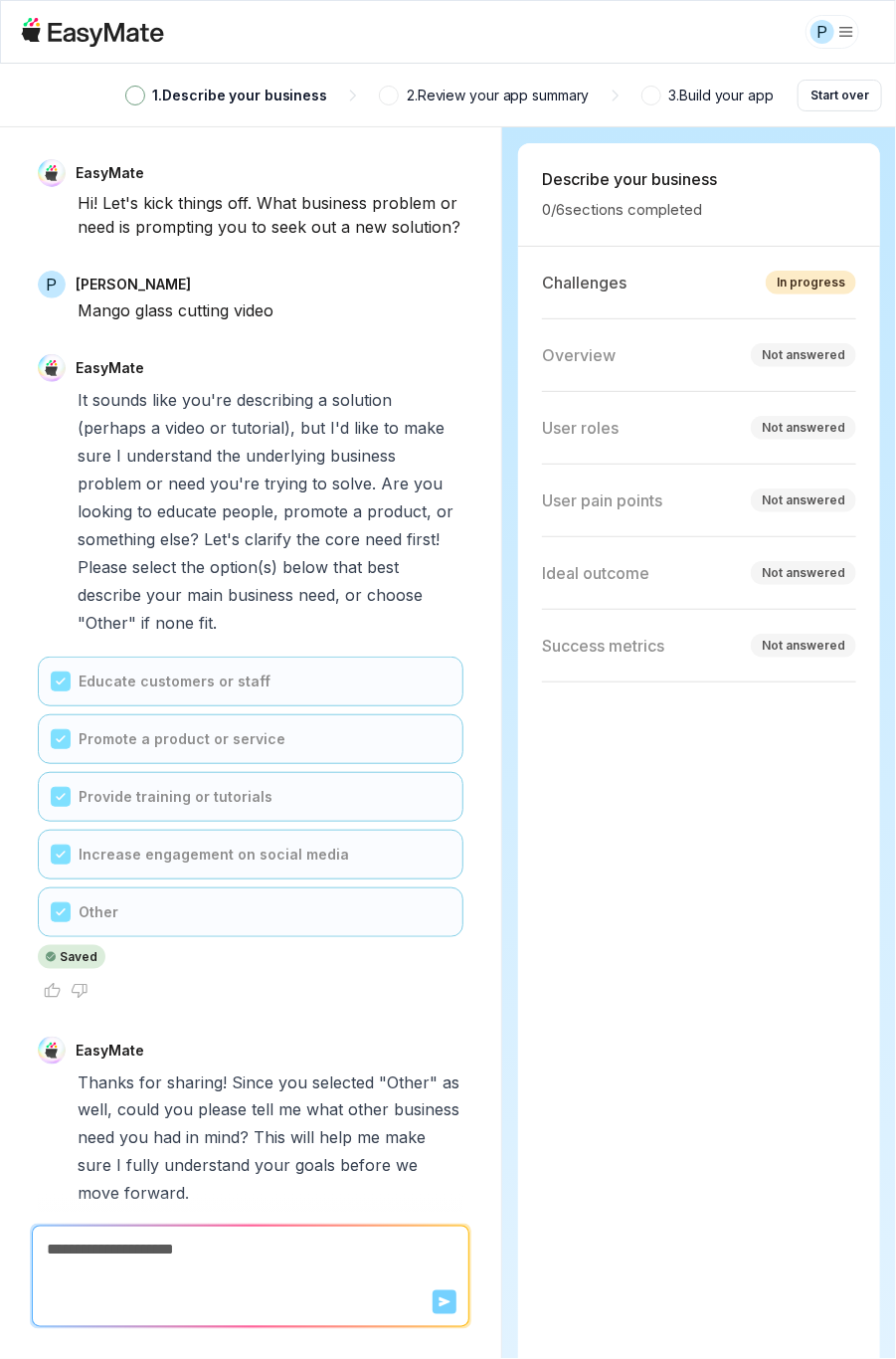 click on "Start over" at bounding box center [839, 96] 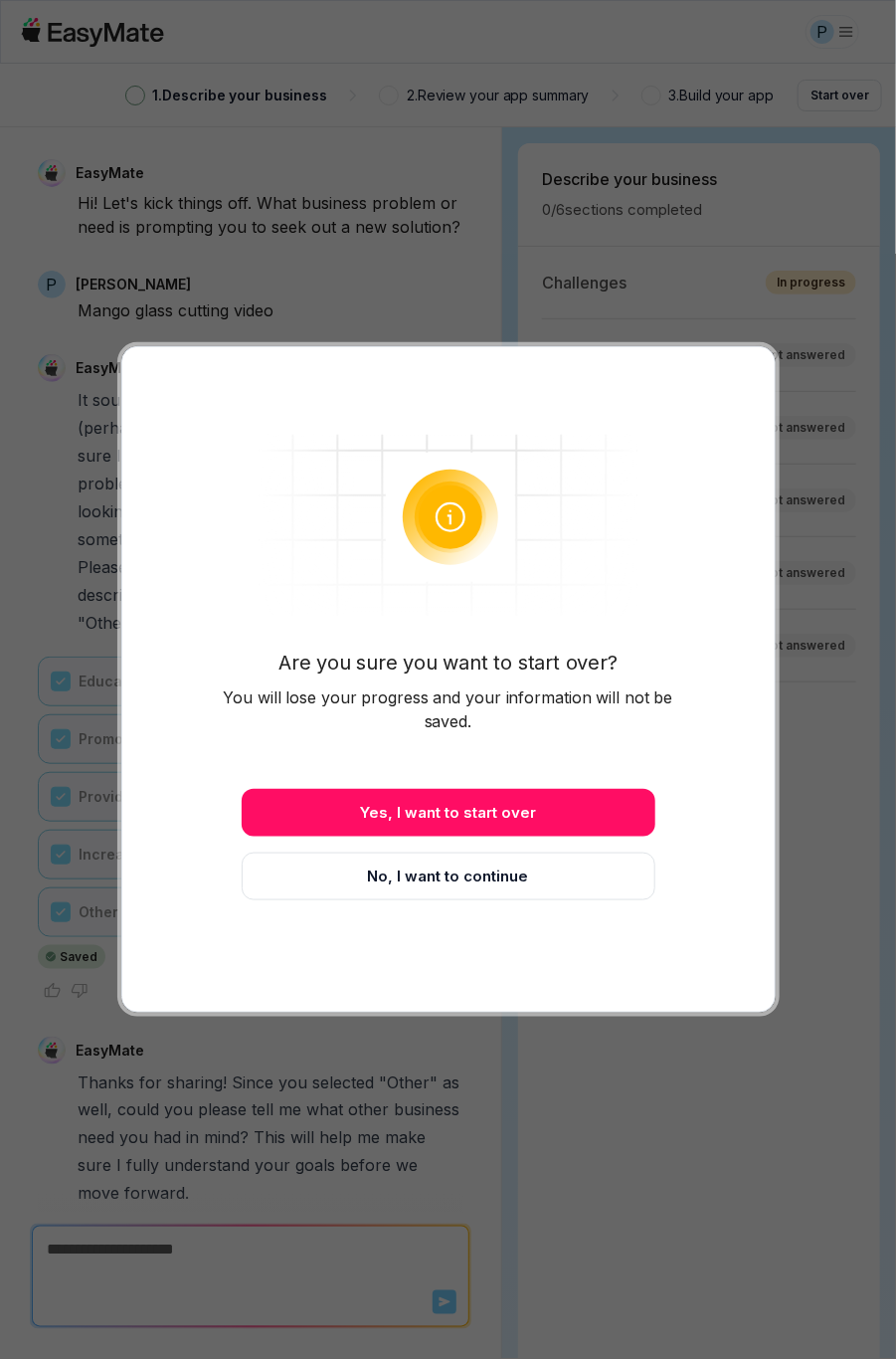 click at bounding box center (448, 680) 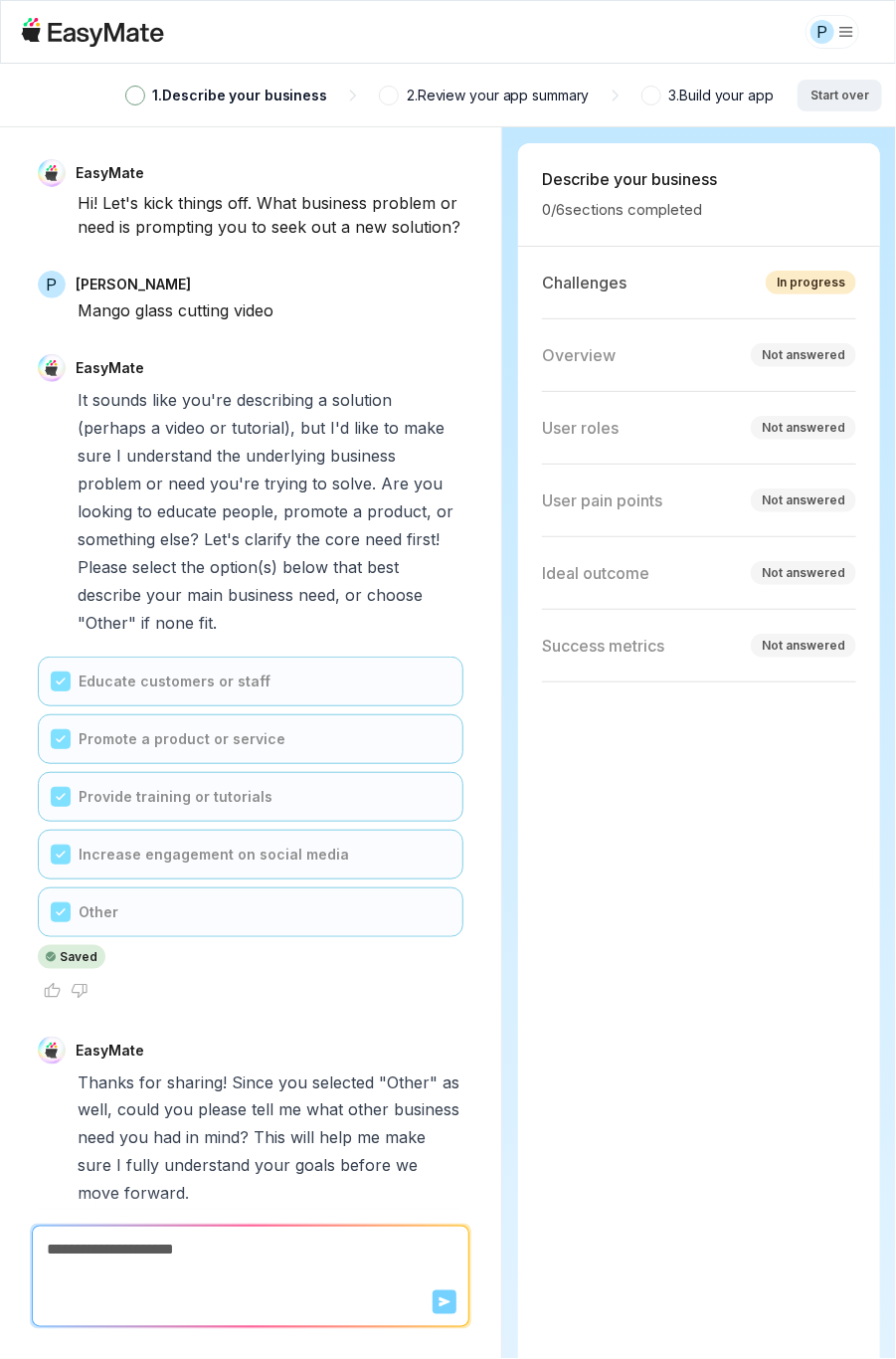 type on "*" 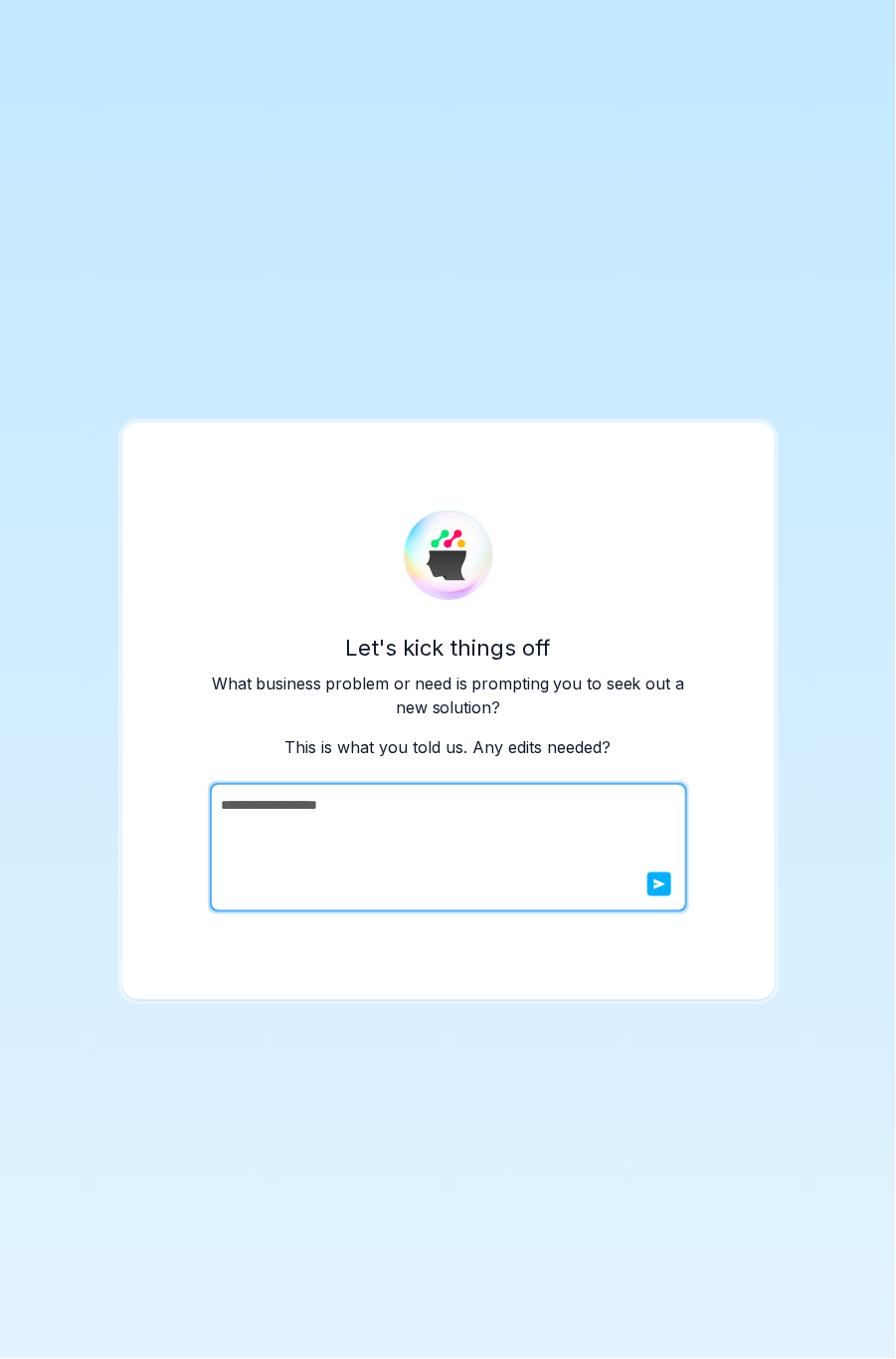 click on "**********" at bounding box center [448, 680] 